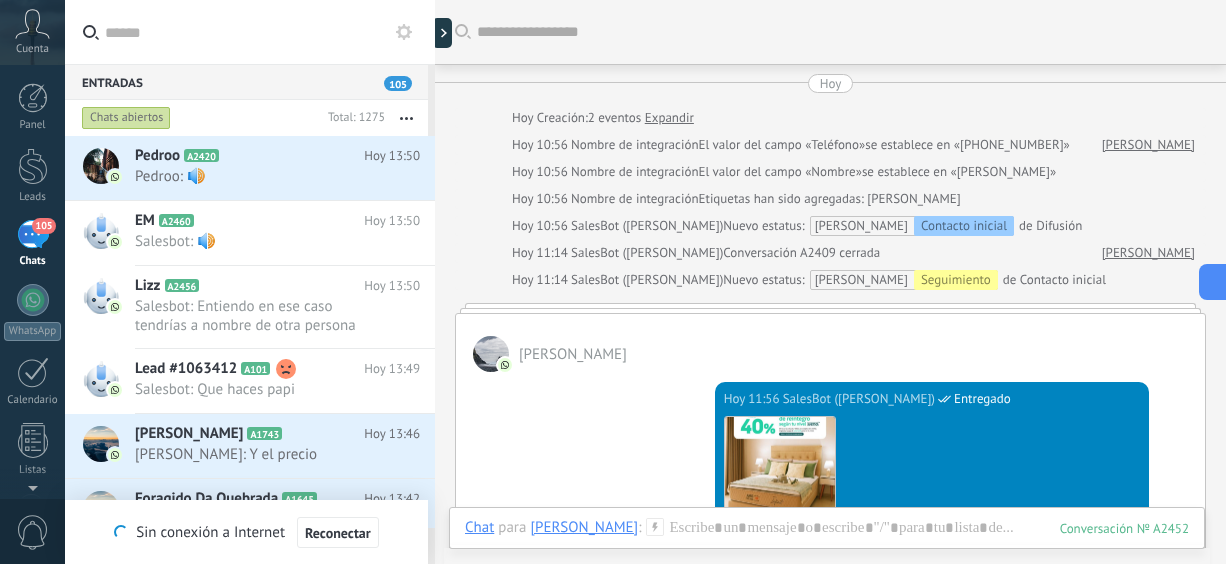 scroll, scrollTop: 0, scrollLeft: 0, axis: both 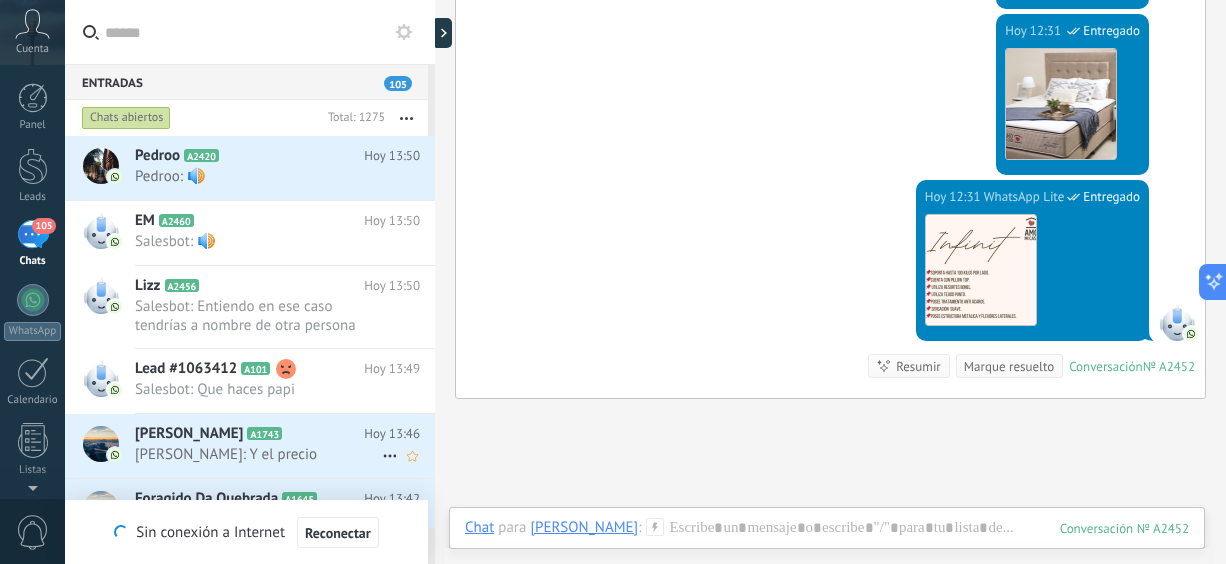click on "[PERSON_NAME]
A1743" at bounding box center [249, 434] 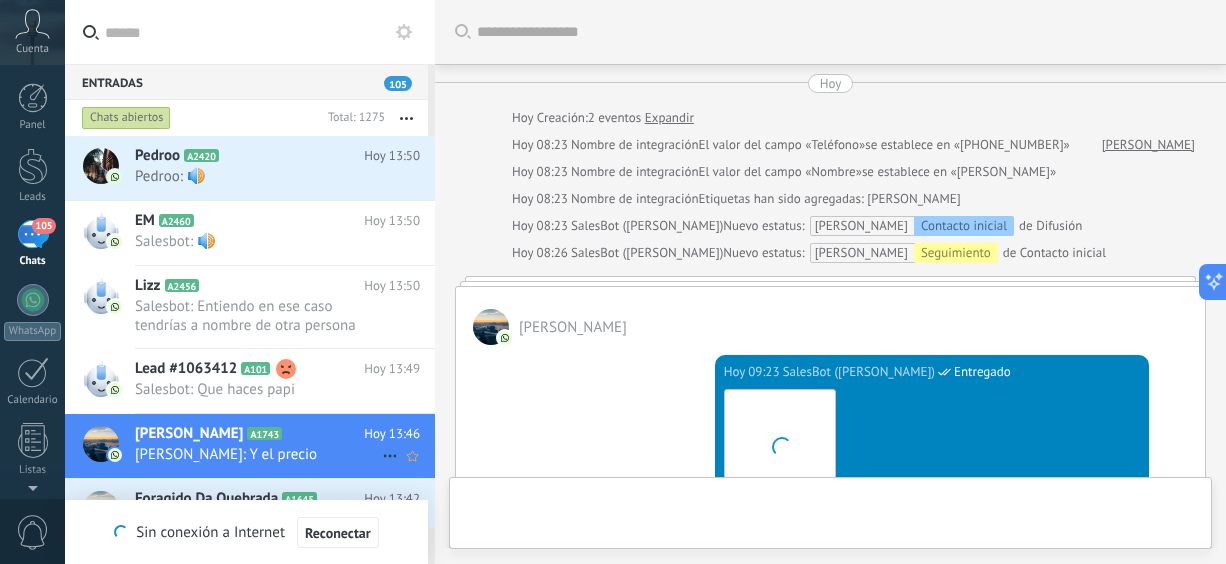scroll, scrollTop: 1356, scrollLeft: 0, axis: vertical 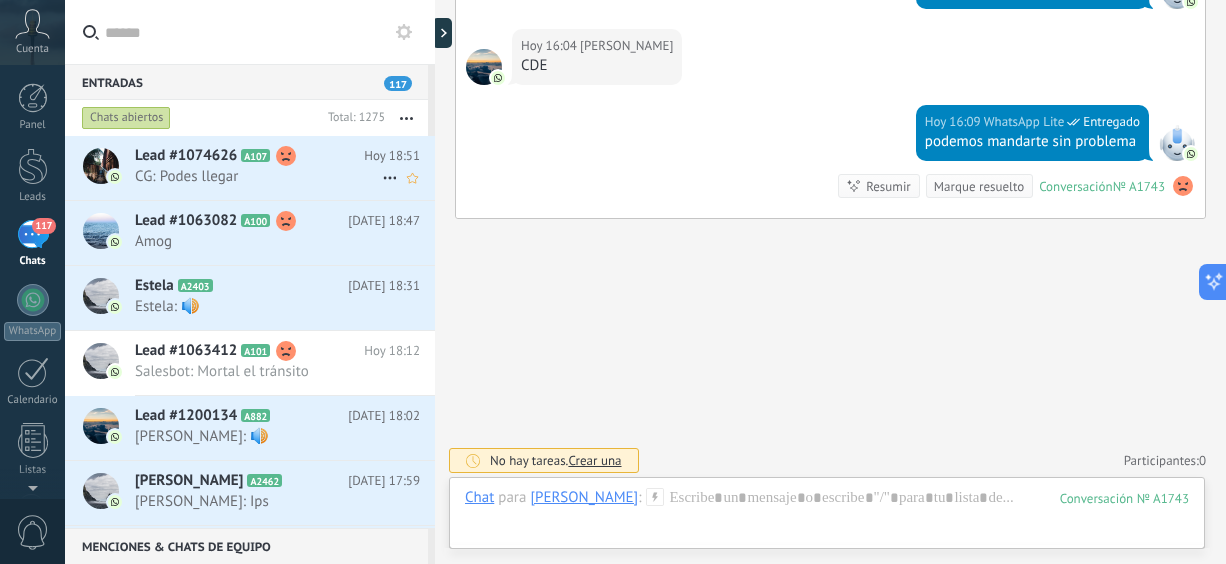 click on "Lead #1074626
A107
[DATE] 18:51
CG: Podes llegar" at bounding box center [285, 167] 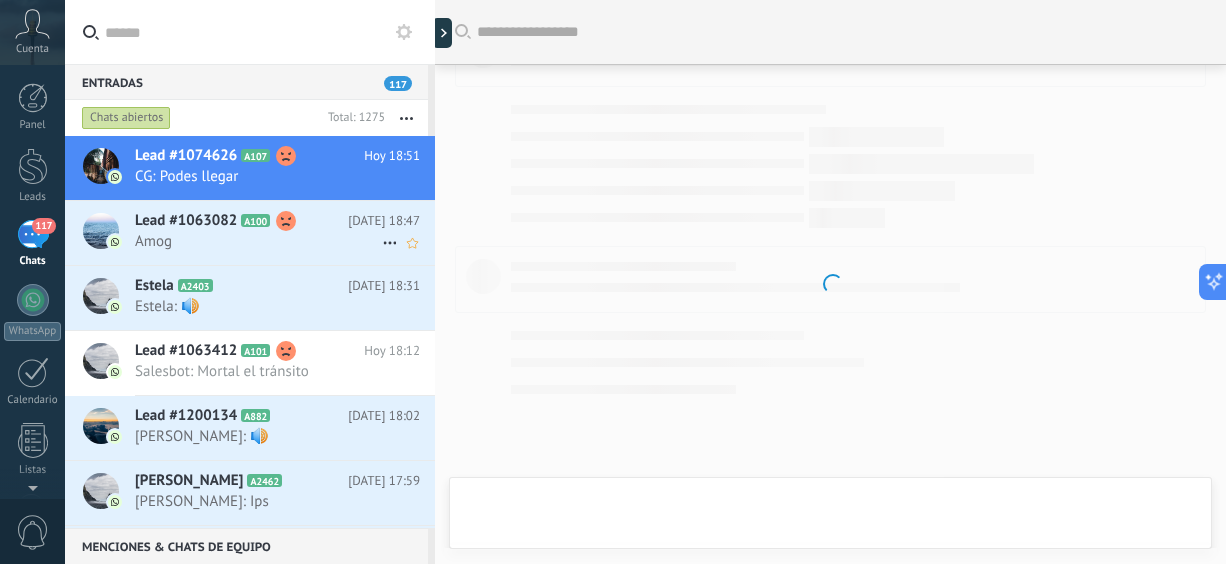 scroll, scrollTop: 1482, scrollLeft: 0, axis: vertical 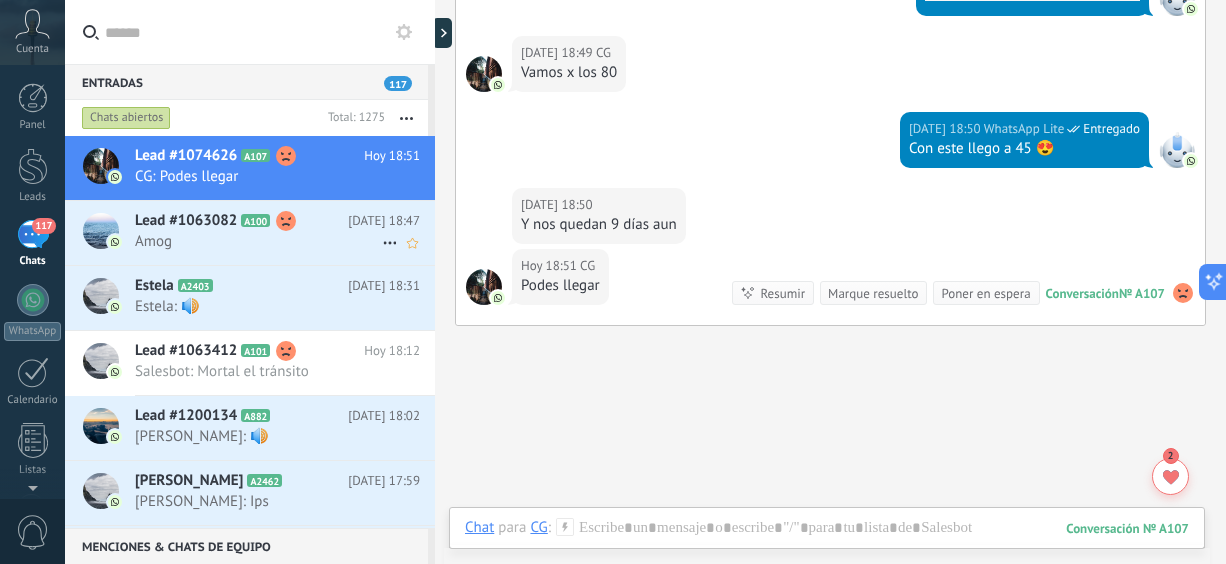 click on "Lead #1063082
A100
[DATE] 18:47
Amog" at bounding box center (285, 232) 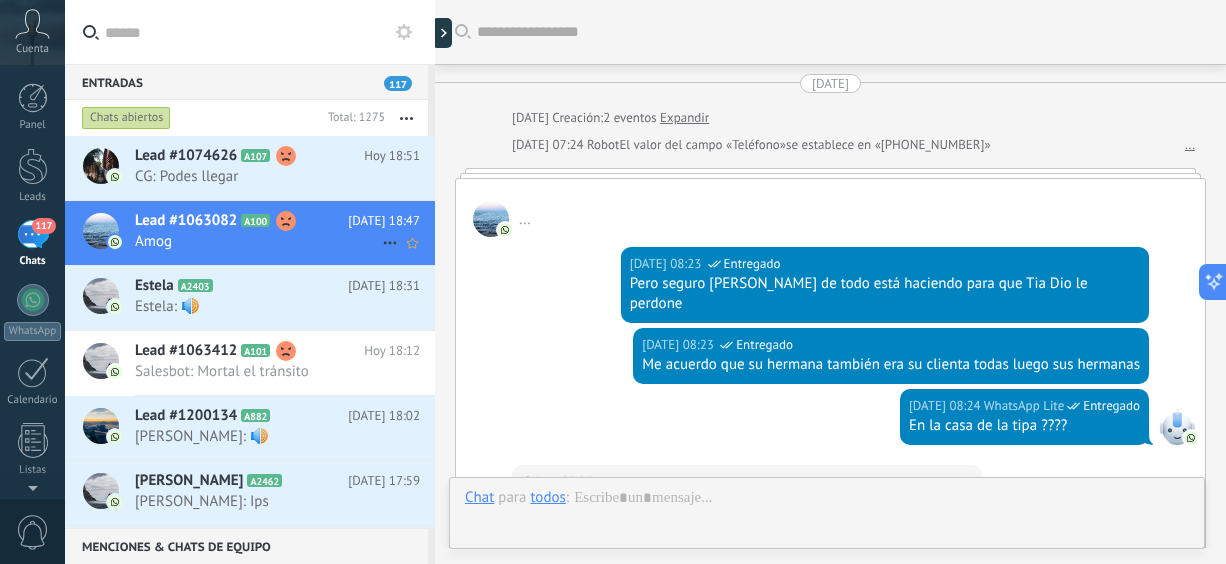scroll, scrollTop: 2120, scrollLeft: 0, axis: vertical 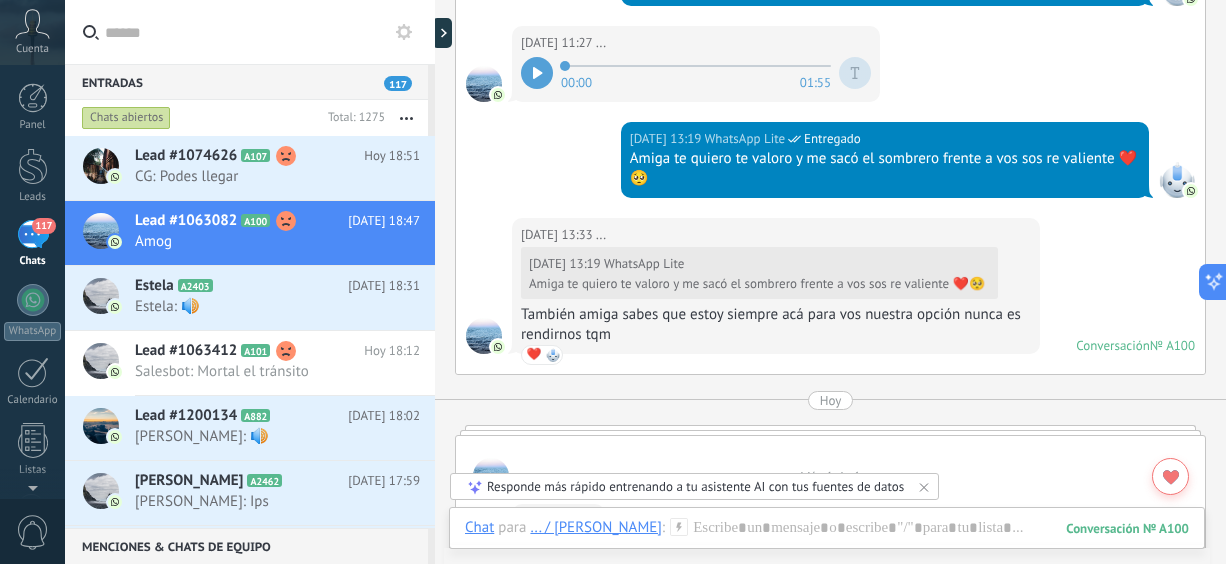 drag, startPoint x: 1225, startPoint y: 201, endPoint x: 1225, endPoint y: 302, distance: 101 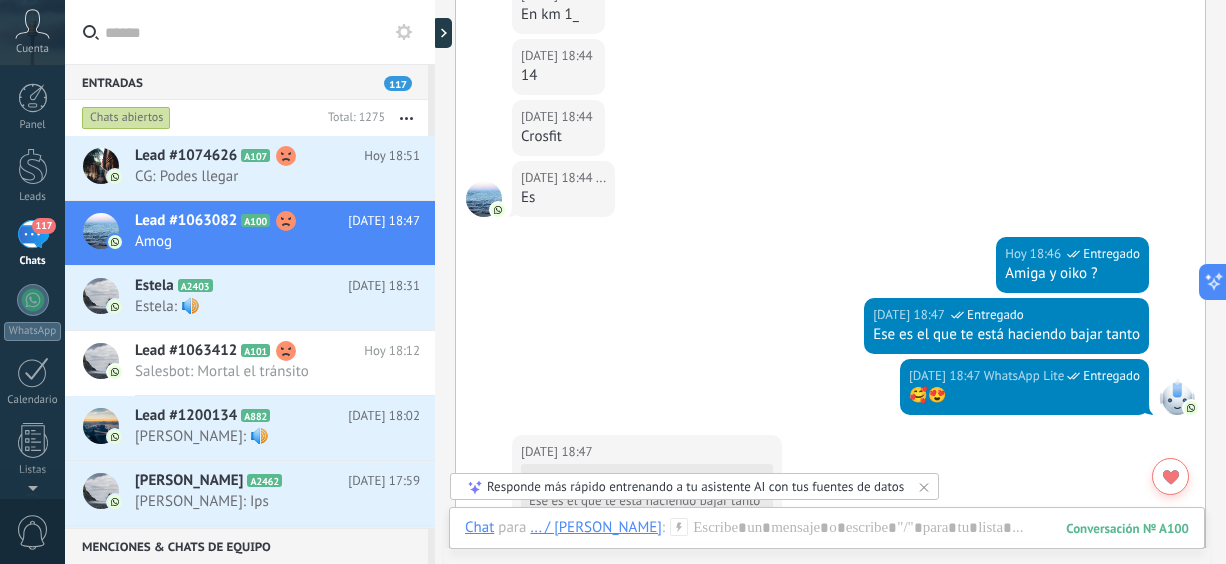 scroll, scrollTop: 1946, scrollLeft: 0, axis: vertical 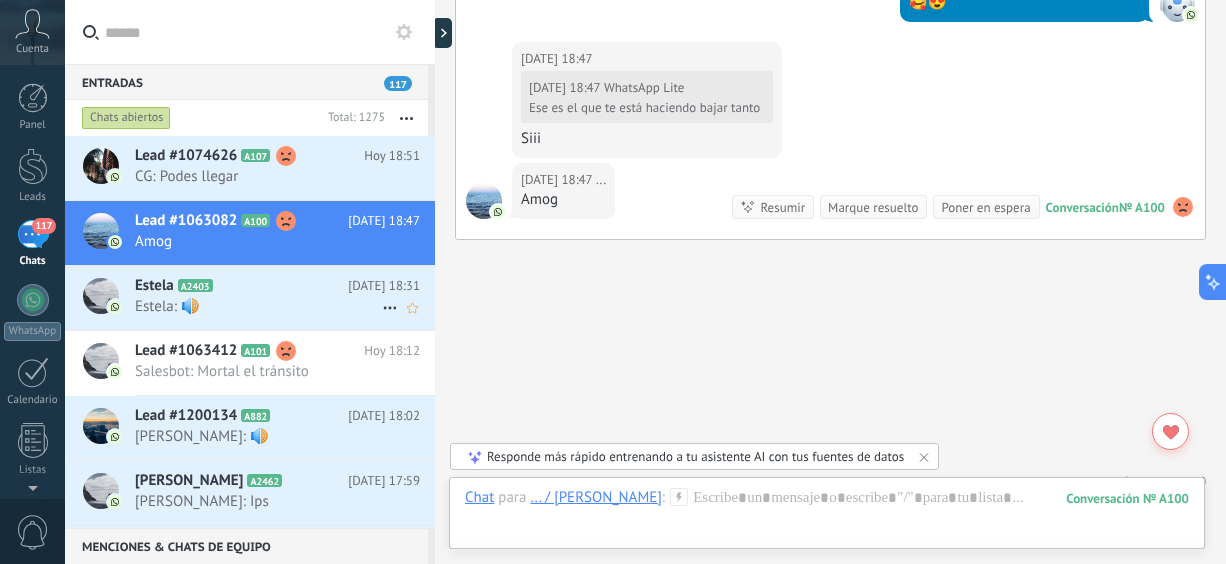 click on "Estela
A2403
[DATE] 18:31
Estela: 🔊" at bounding box center [285, 297] 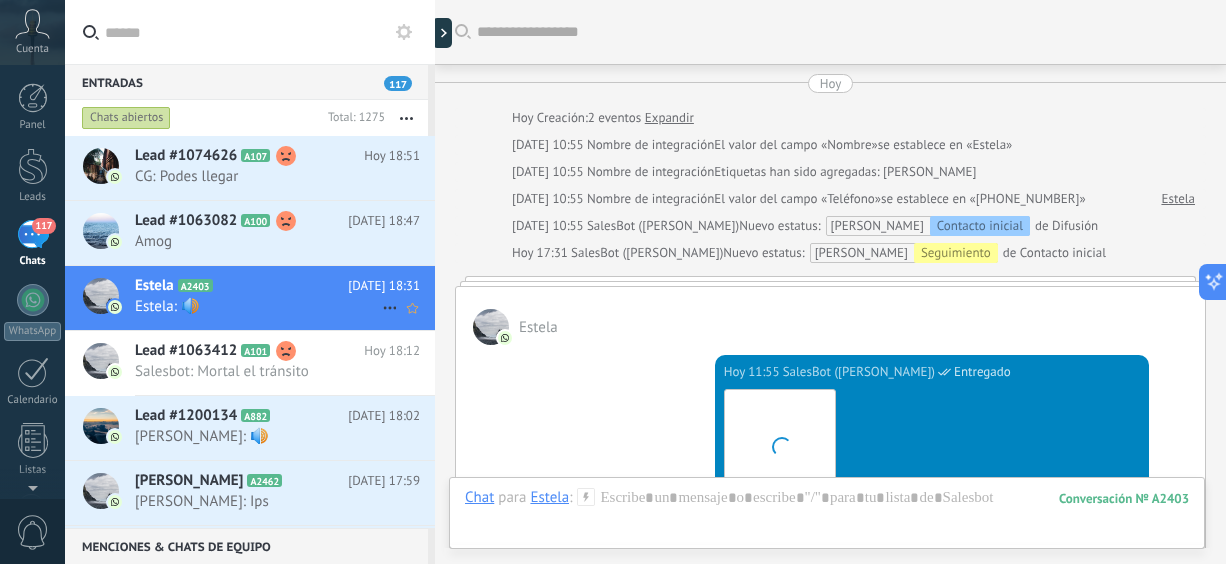 scroll, scrollTop: 620, scrollLeft: 0, axis: vertical 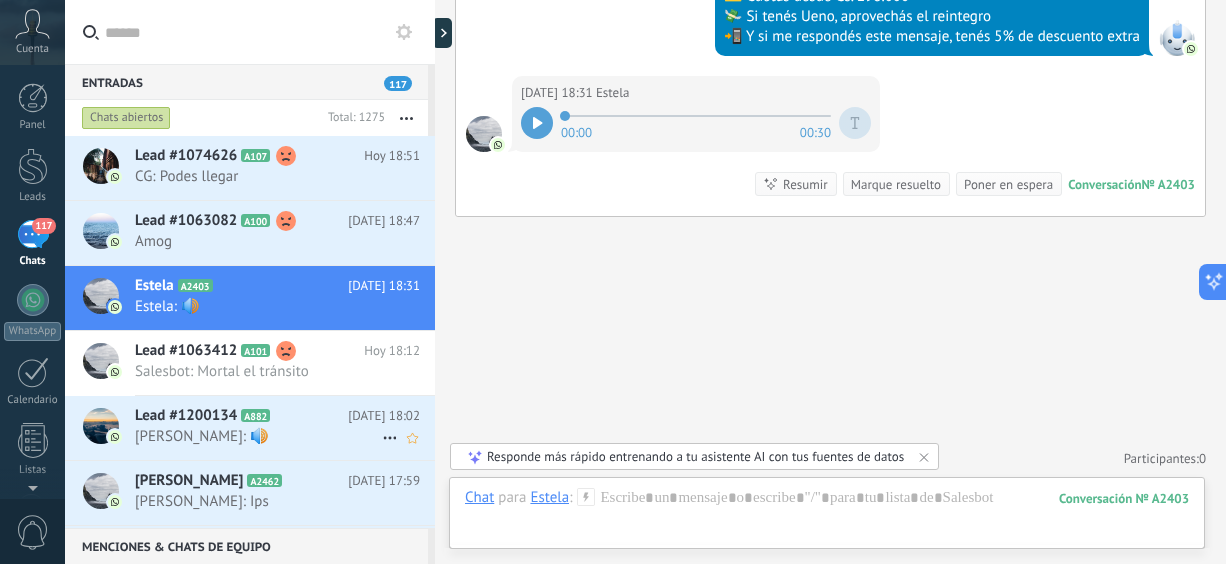 click on "Lead #1200134
A882" at bounding box center [241, 416] 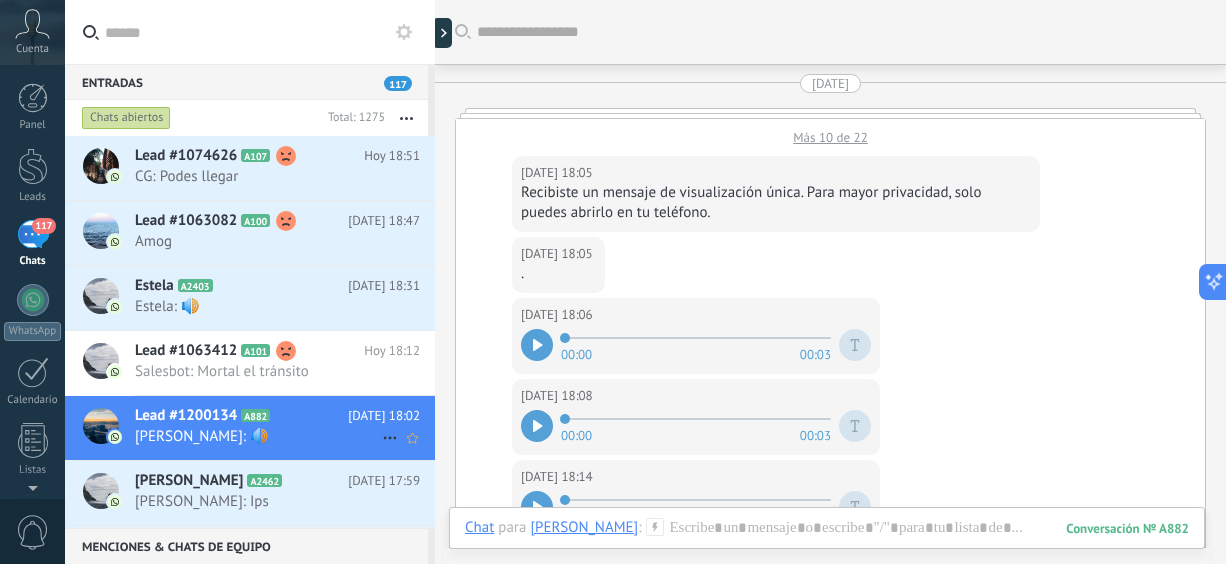scroll, scrollTop: 2697, scrollLeft: 0, axis: vertical 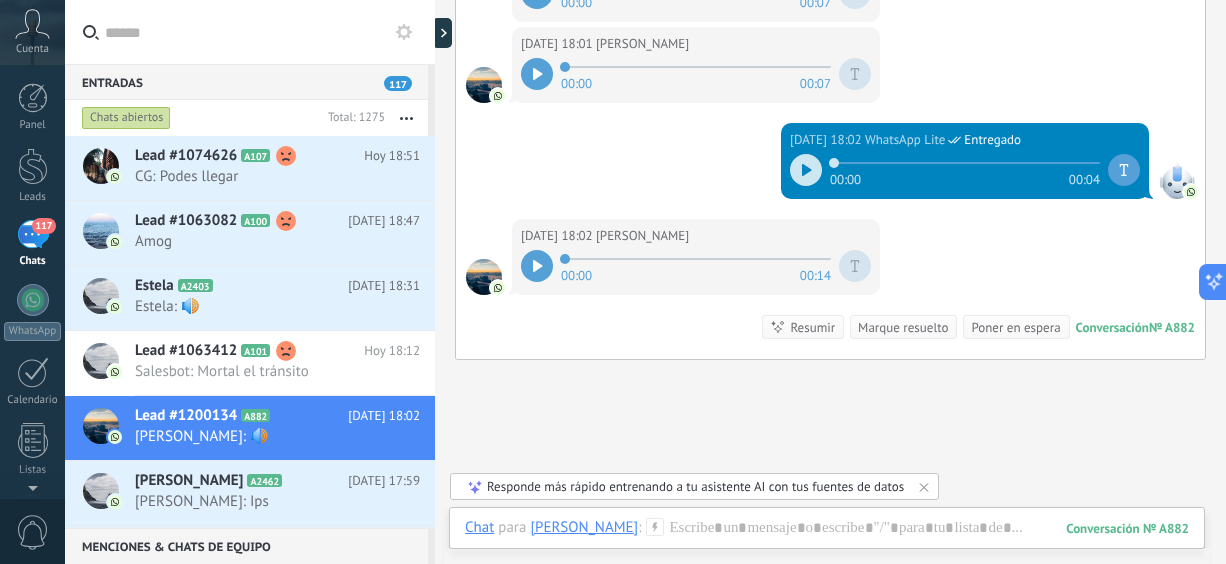 click at bounding box center (537, 266) 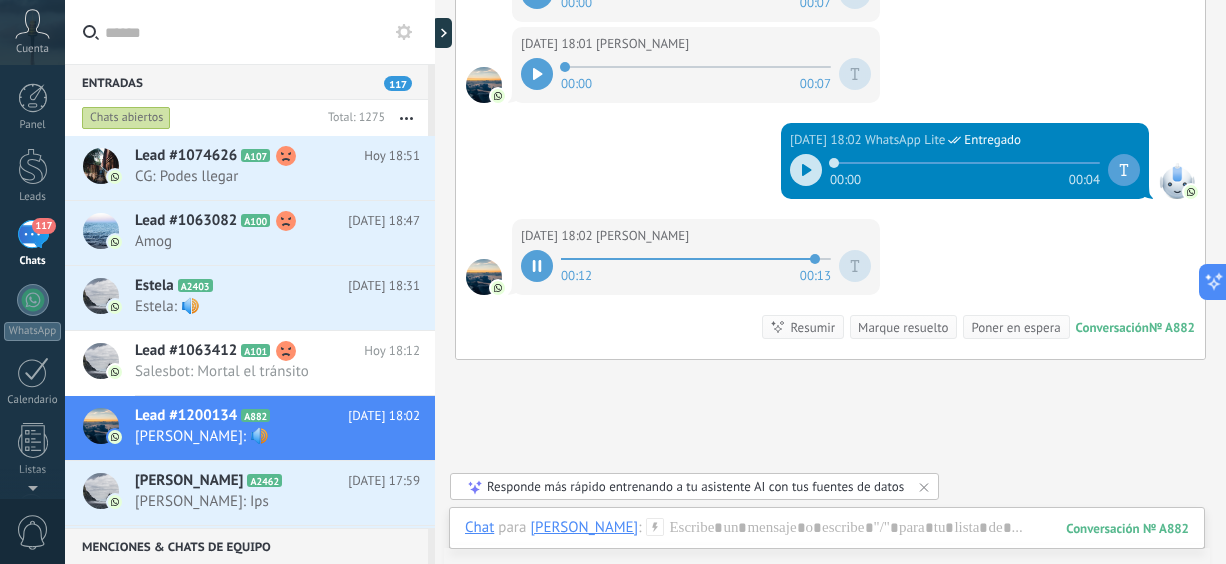 click 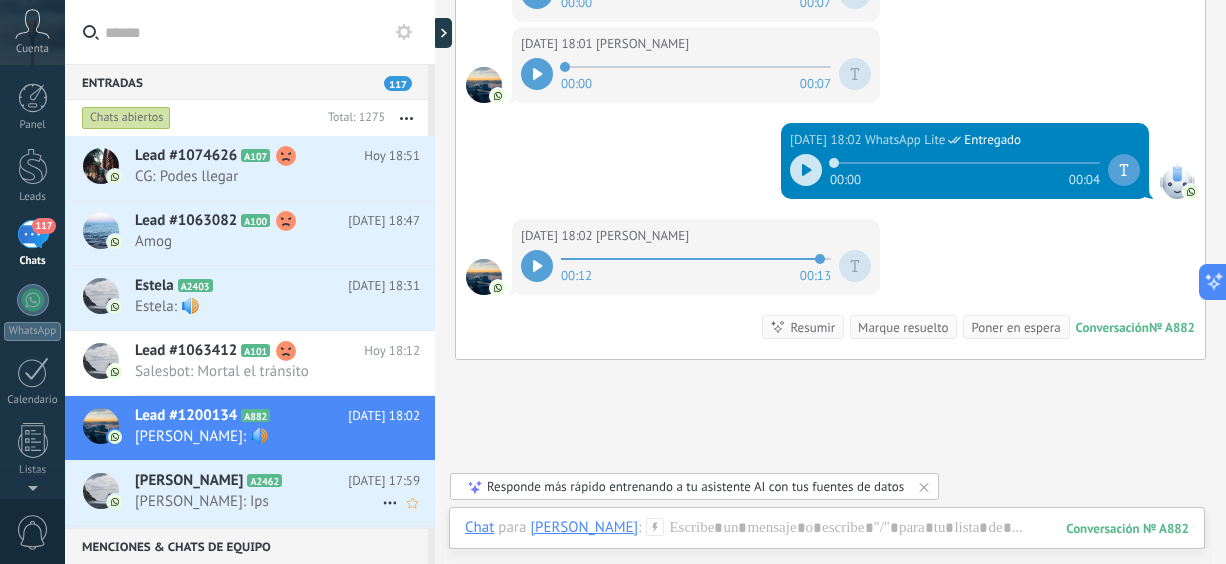 click 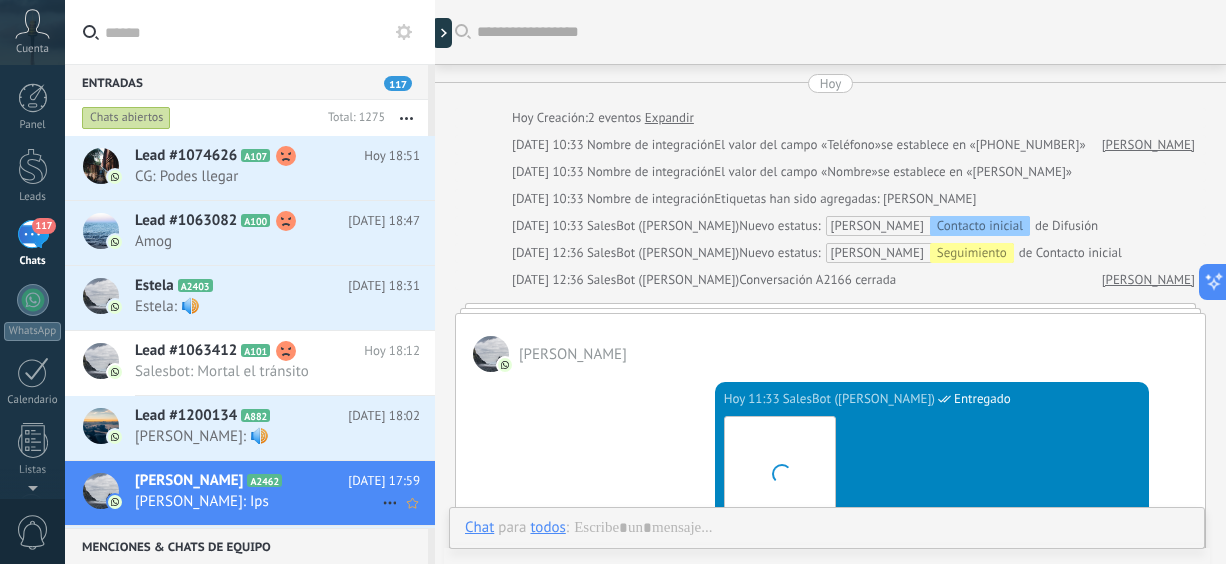 scroll, scrollTop: 879, scrollLeft: 0, axis: vertical 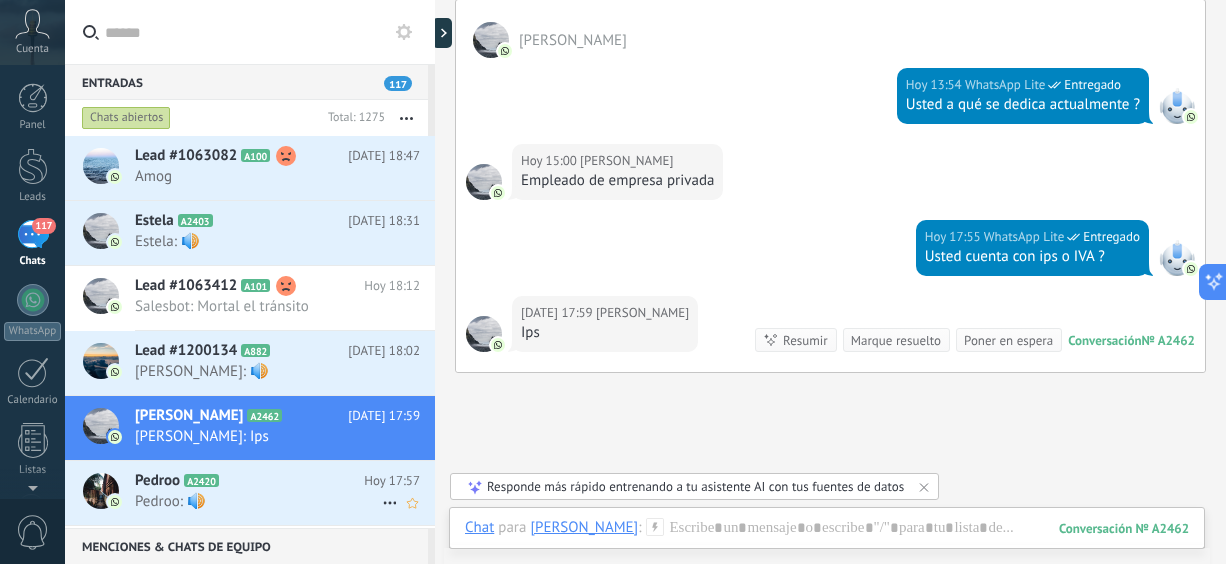 click on "Pedroo
A2420" at bounding box center (249, 481) 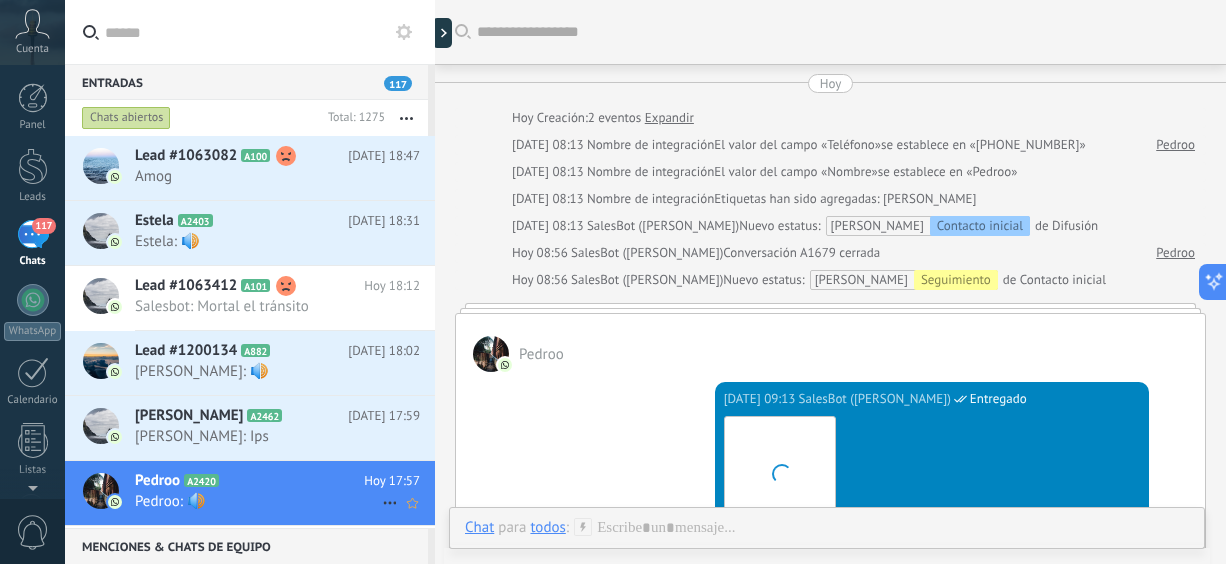 scroll, scrollTop: 1509, scrollLeft: 0, axis: vertical 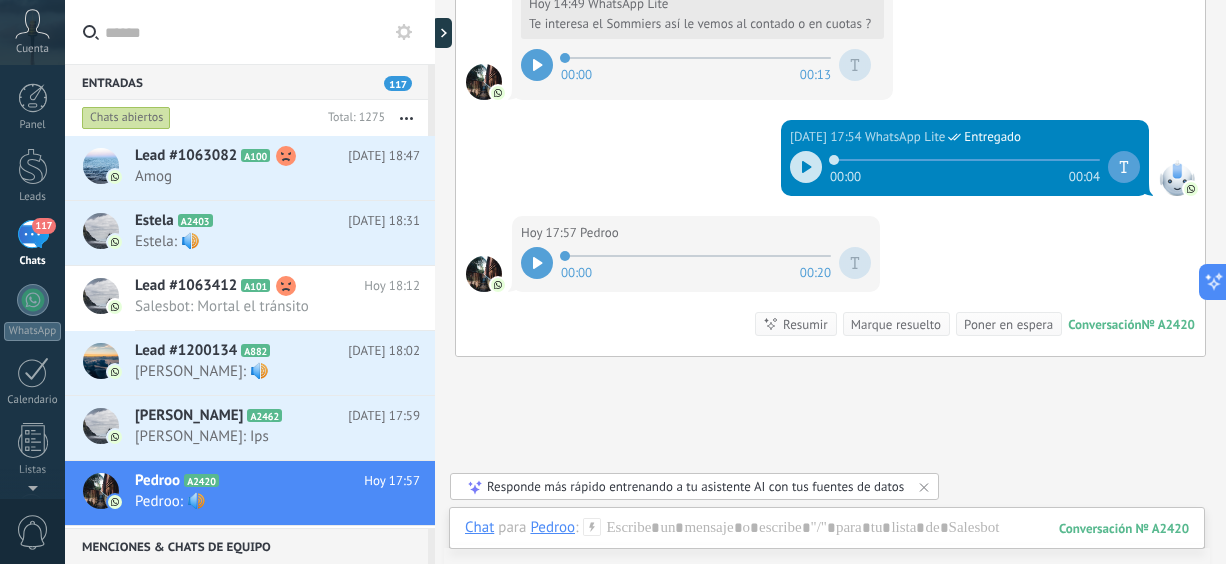 click 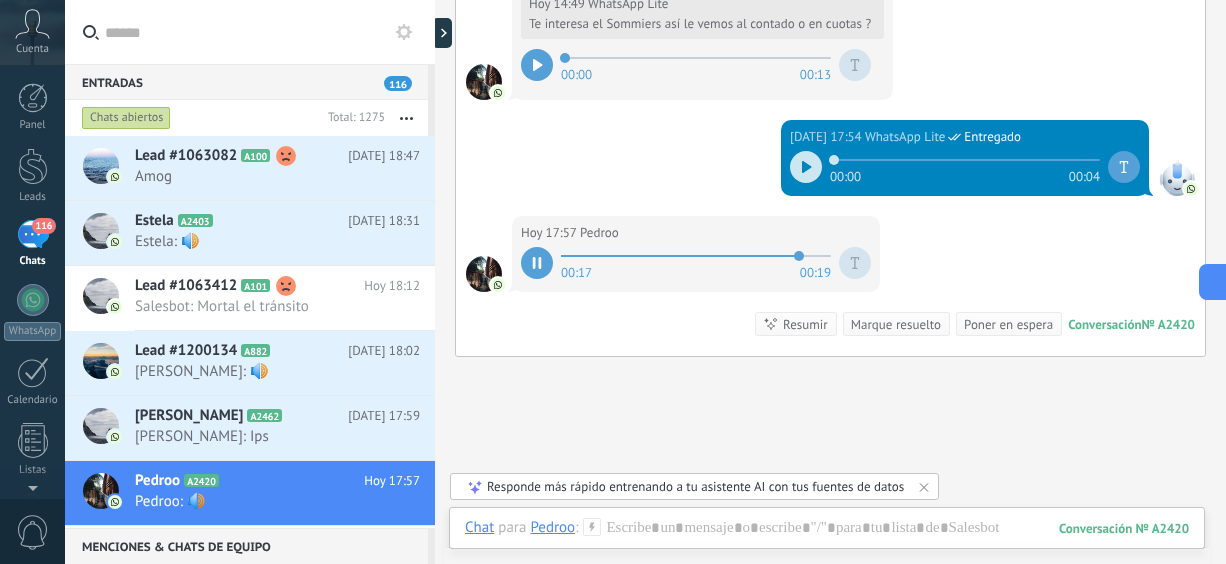 click 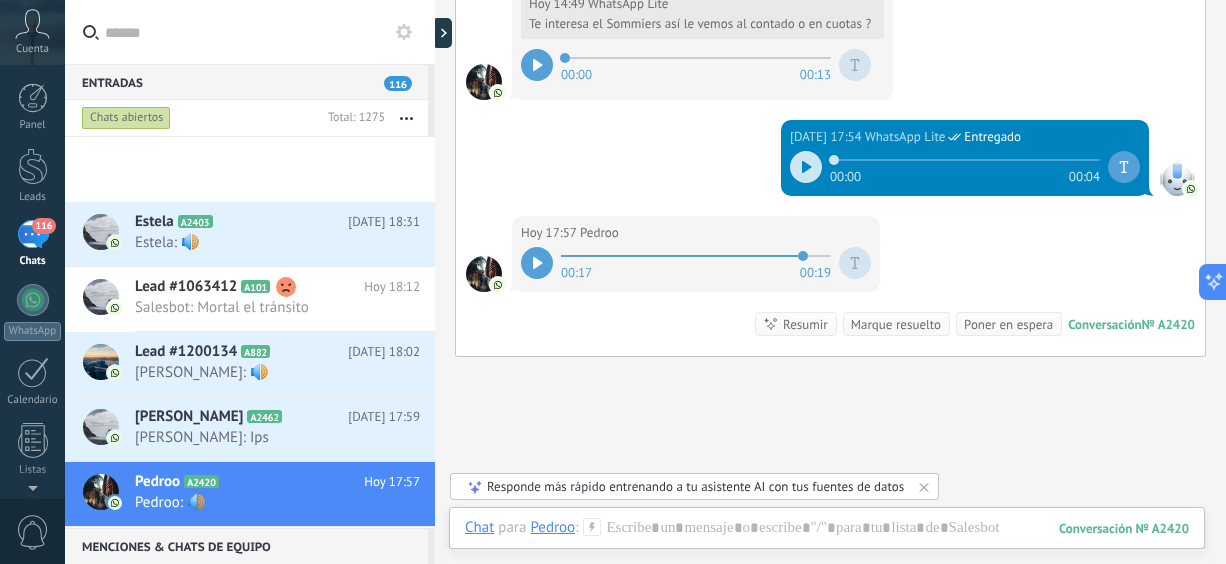 scroll, scrollTop: 344, scrollLeft: 0, axis: vertical 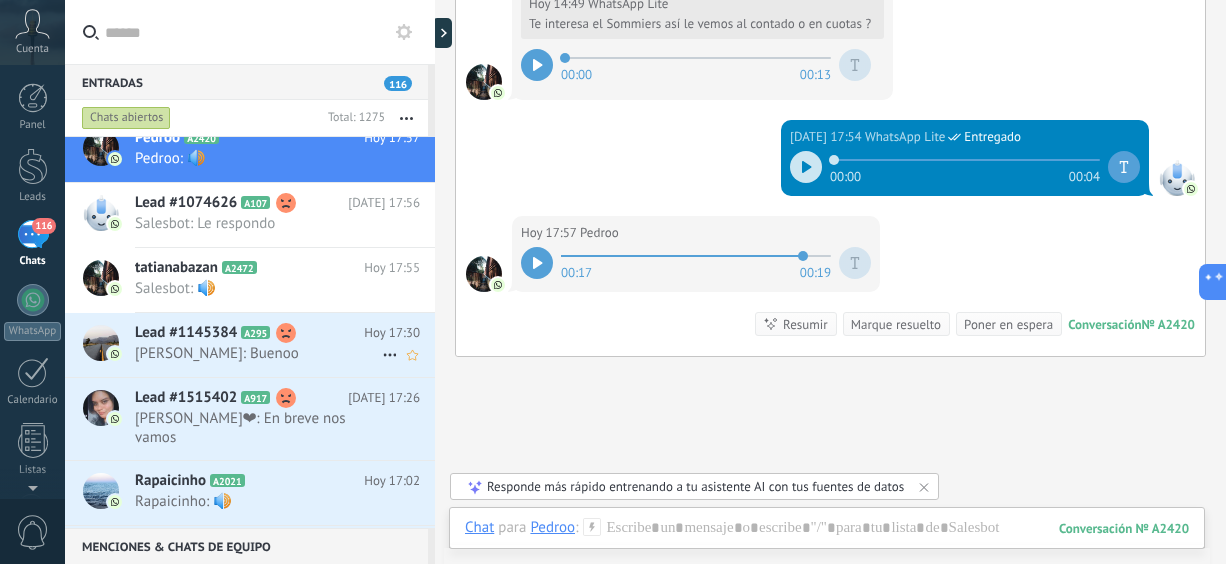 click 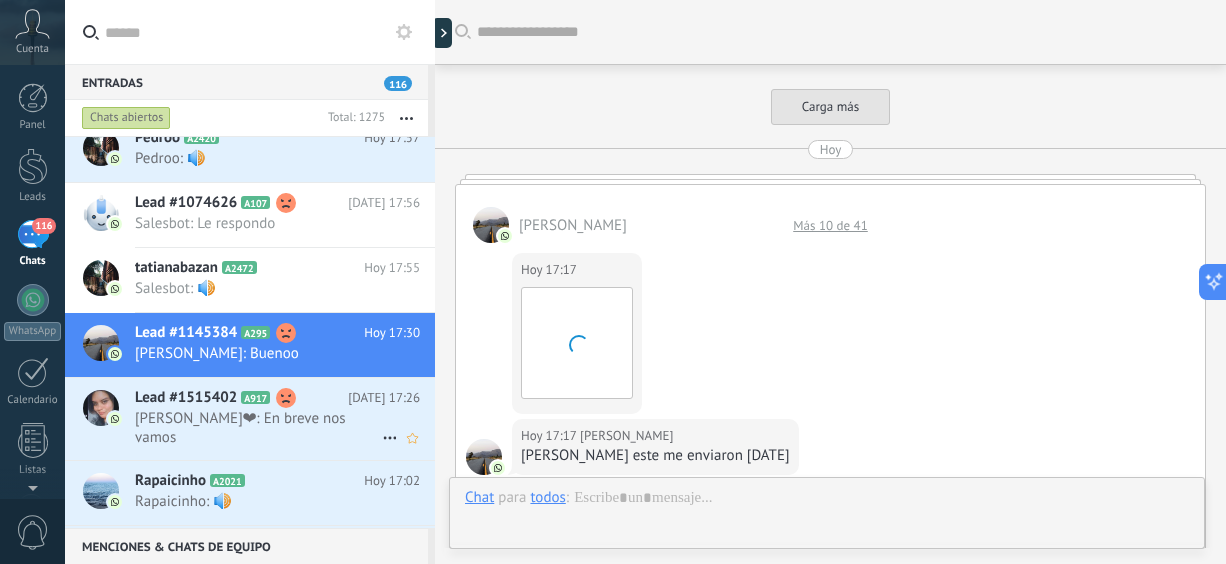 scroll, scrollTop: 760, scrollLeft: 0, axis: vertical 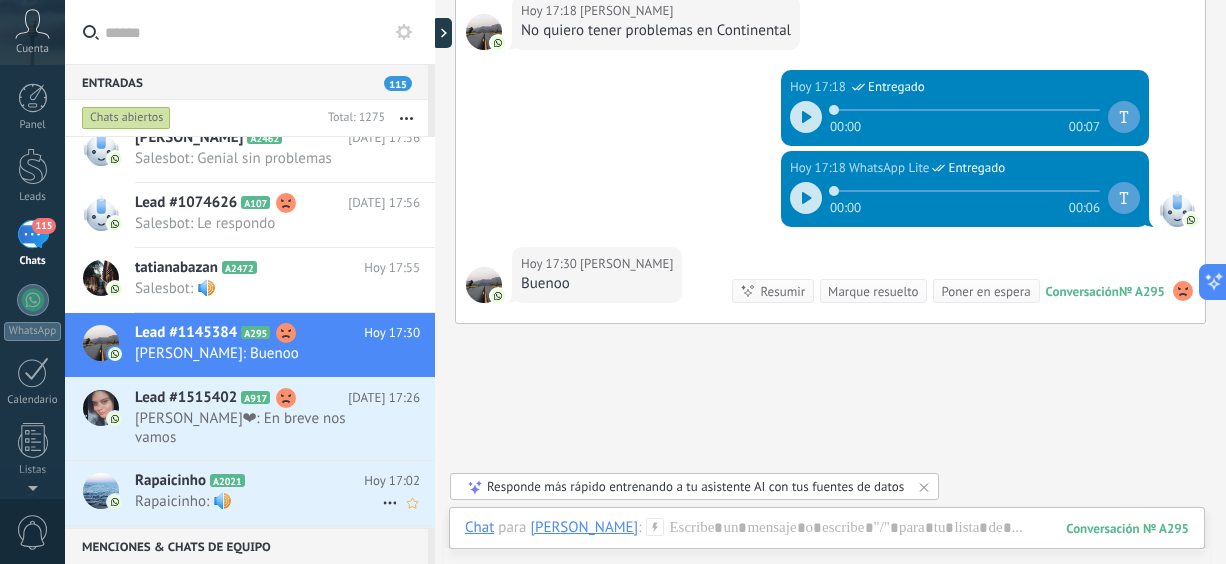 click on "Rapaicinho: 🔊" at bounding box center [258, 501] 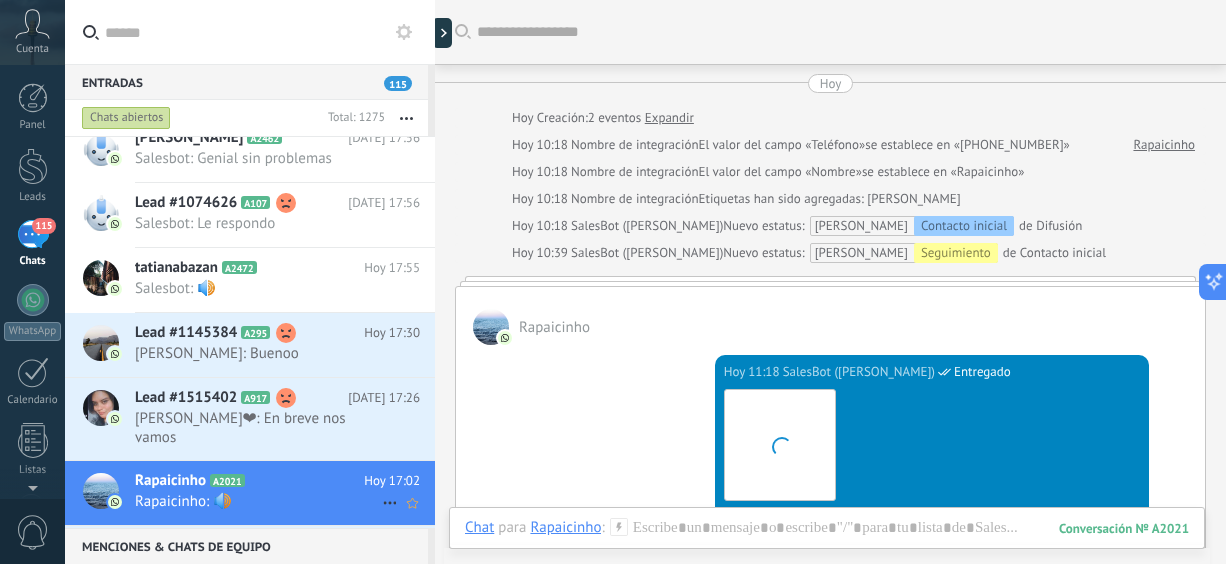 scroll, scrollTop: 1036, scrollLeft: 0, axis: vertical 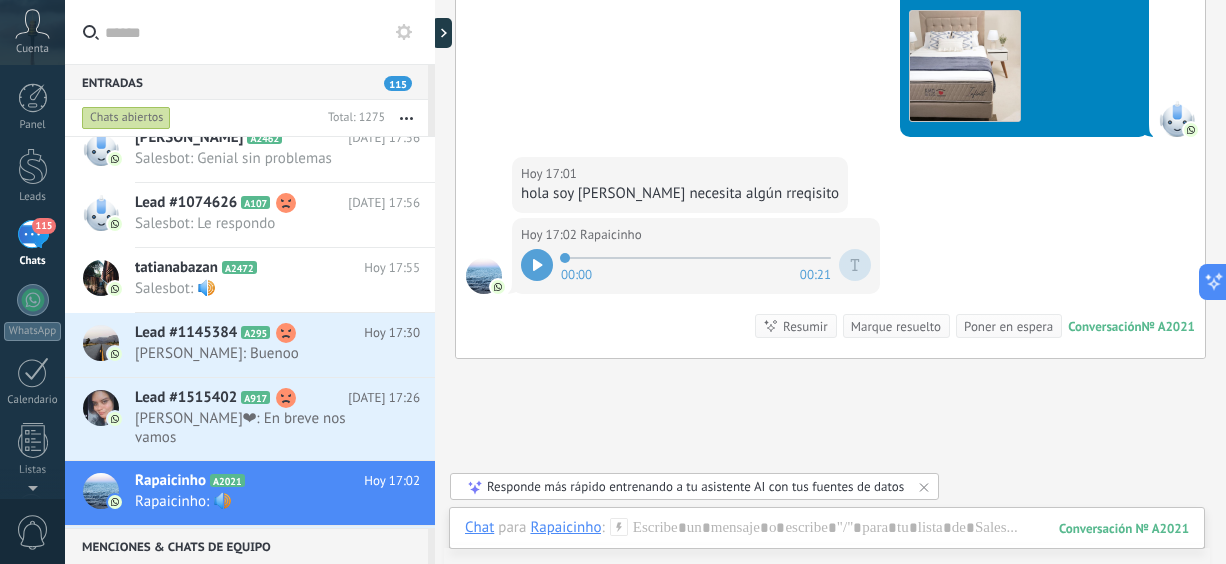 click 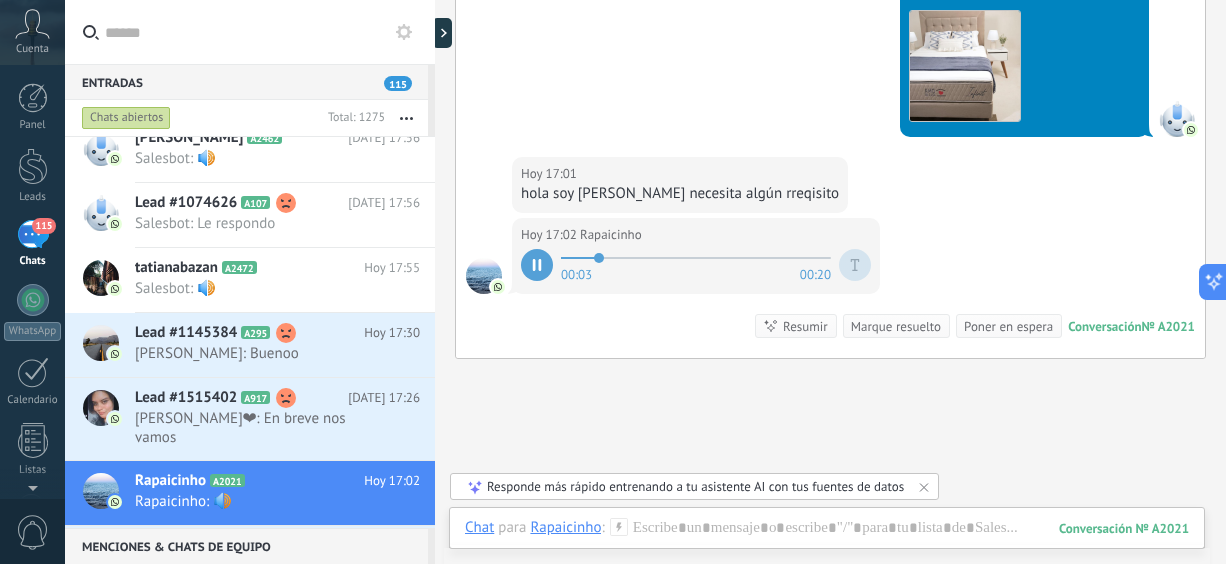 click 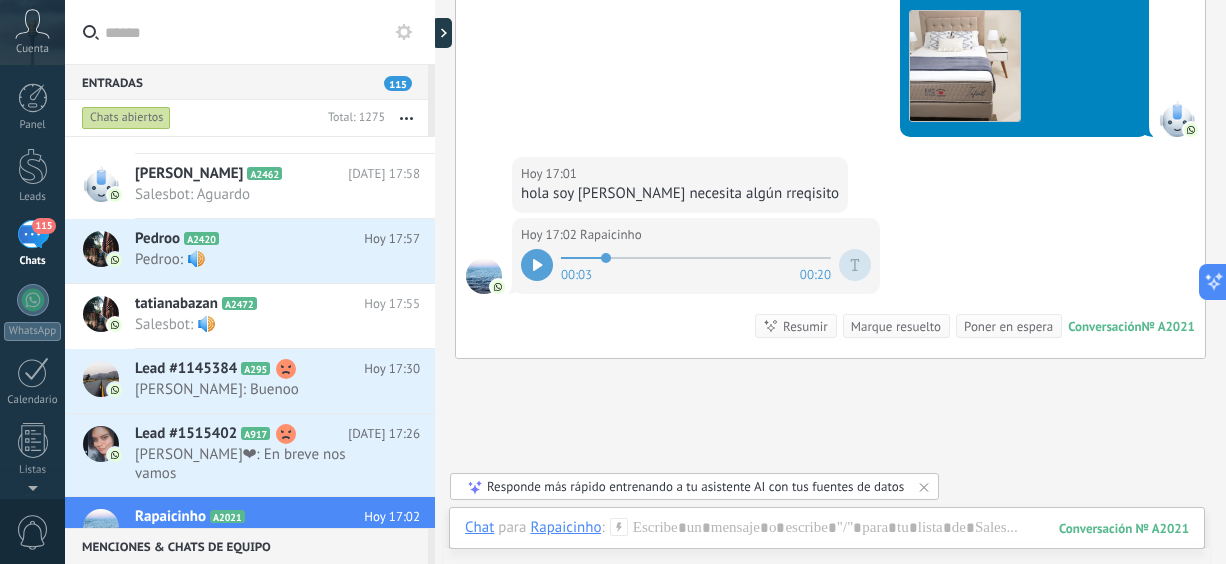 scroll, scrollTop: 362, scrollLeft: 0, axis: vertical 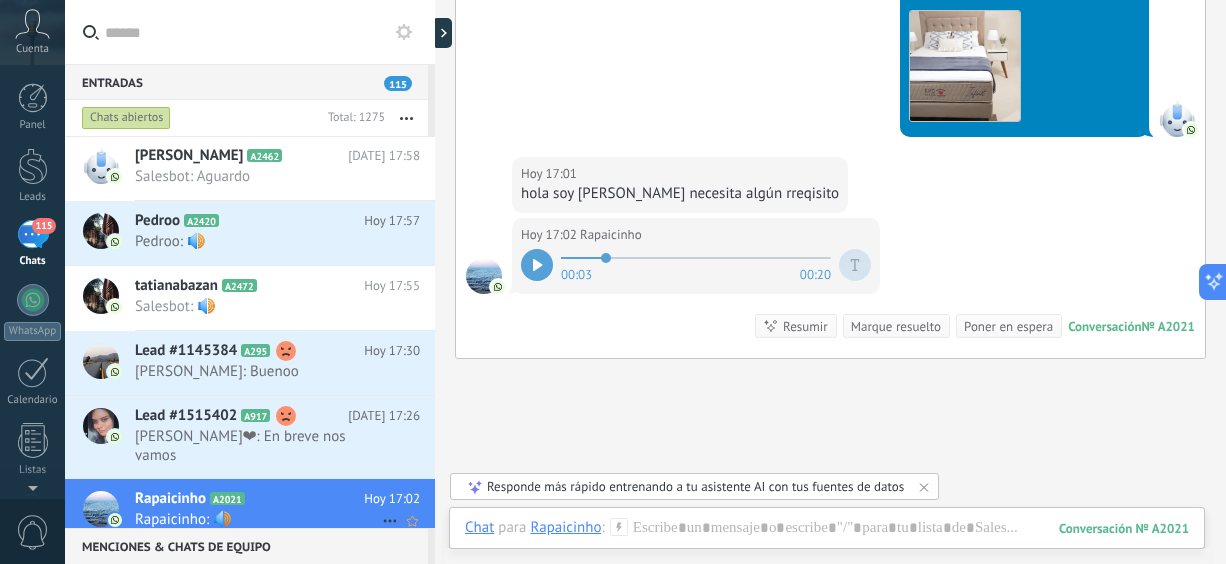 click on "Rapaicinho
A2021
[DATE] 17:02
Rapaicinho: 🔊" at bounding box center (285, 510) 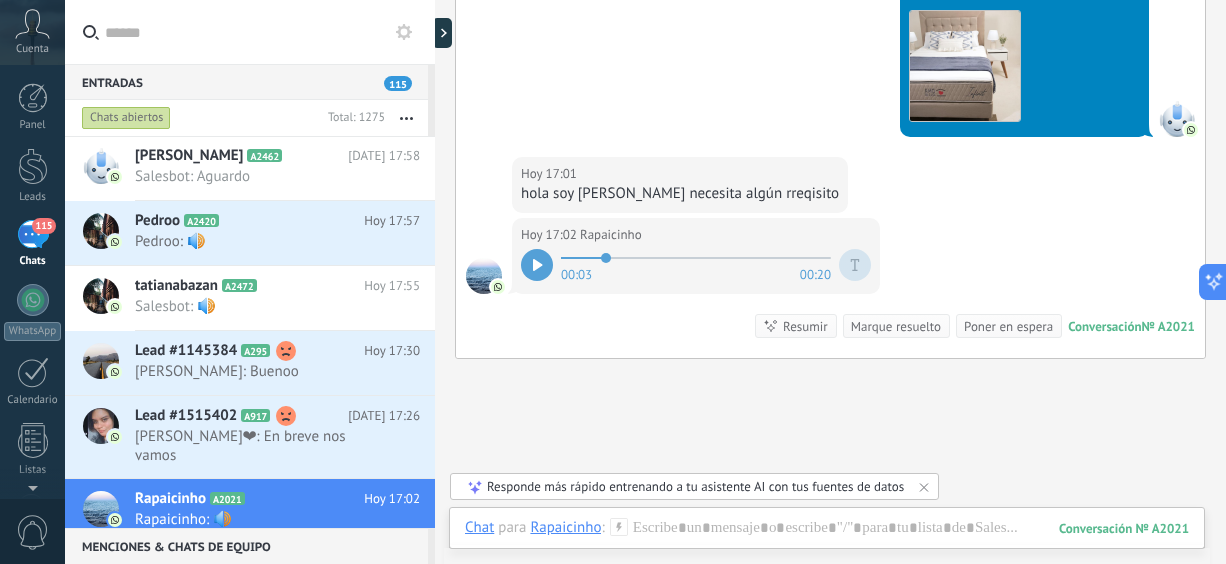 click at bounding box center (435, 282) 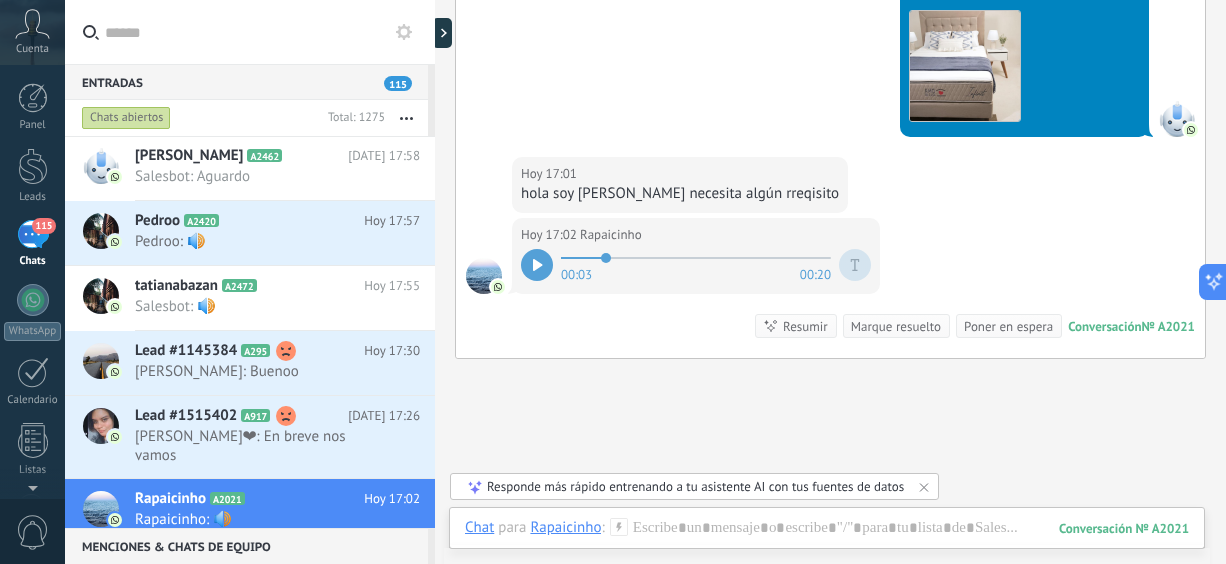 scroll, scrollTop: 704, scrollLeft: 0, axis: vertical 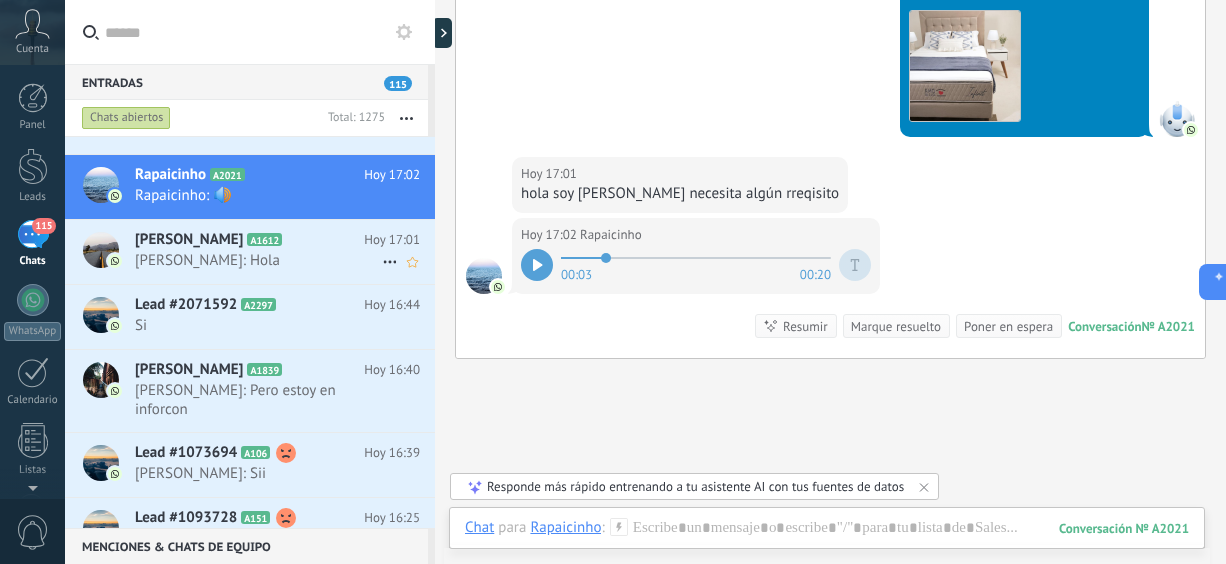 click on "[PERSON_NAME]: Hola" at bounding box center (258, 260) 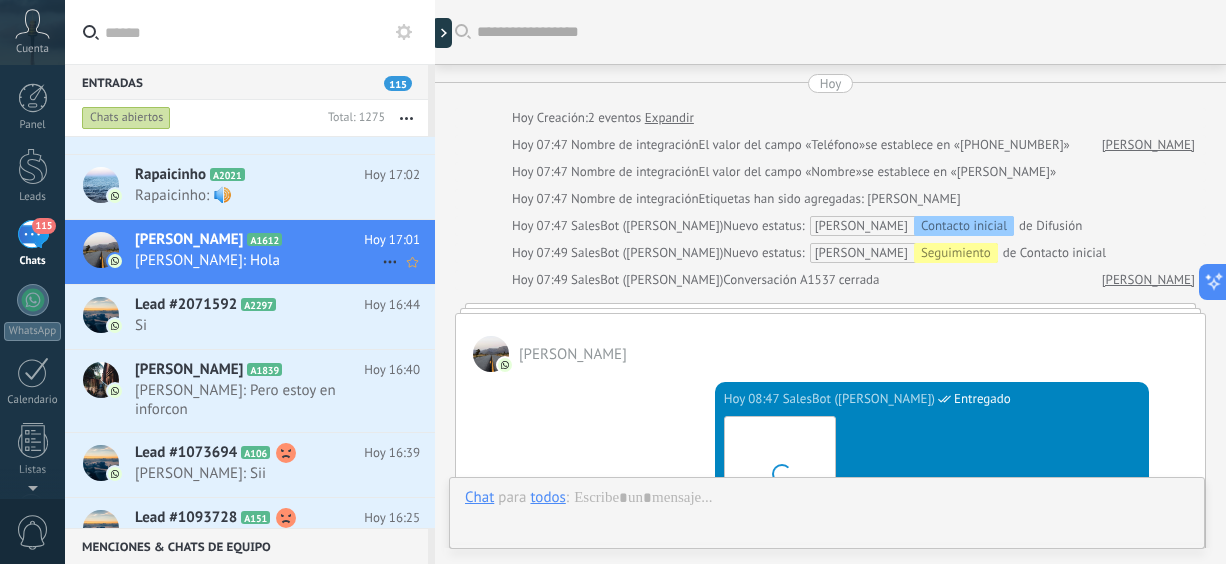 scroll, scrollTop: 1224, scrollLeft: 0, axis: vertical 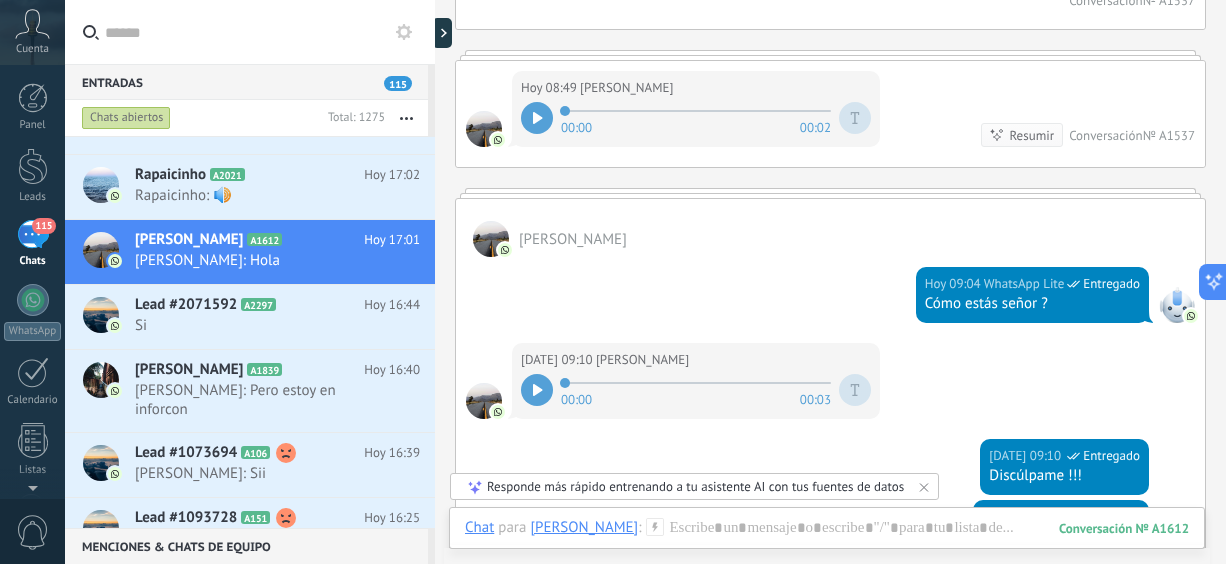 click 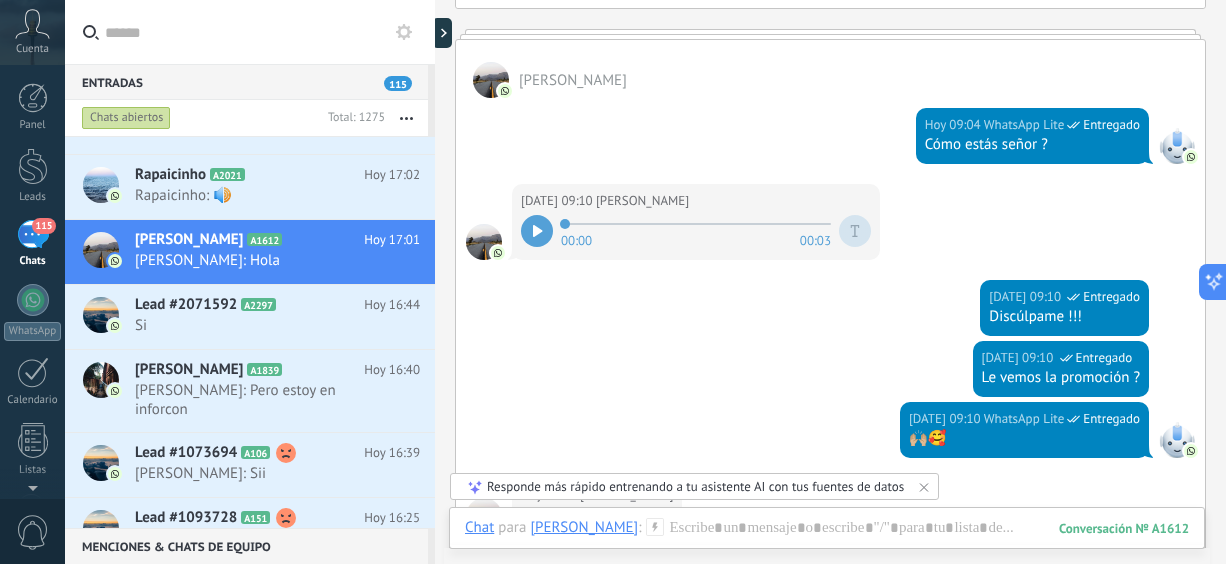 scroll, scrollTop: 994, scrollLeft: 0, axis: vertical 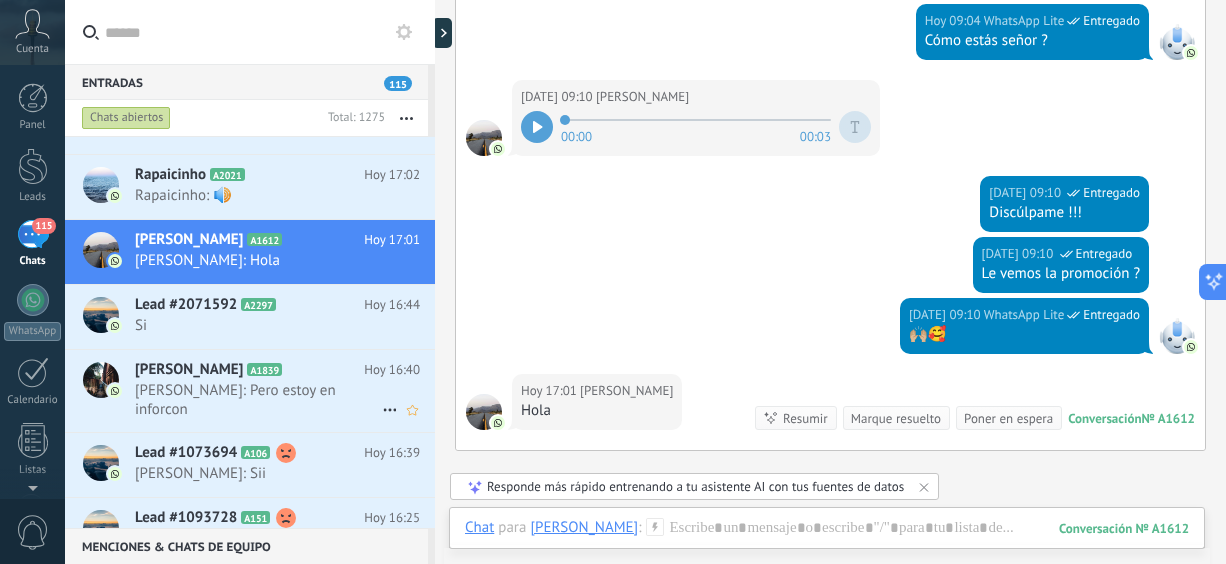 click on "[PERSON_NAME]: Pero estoy en inforcon" at bounding box center (258, 400) 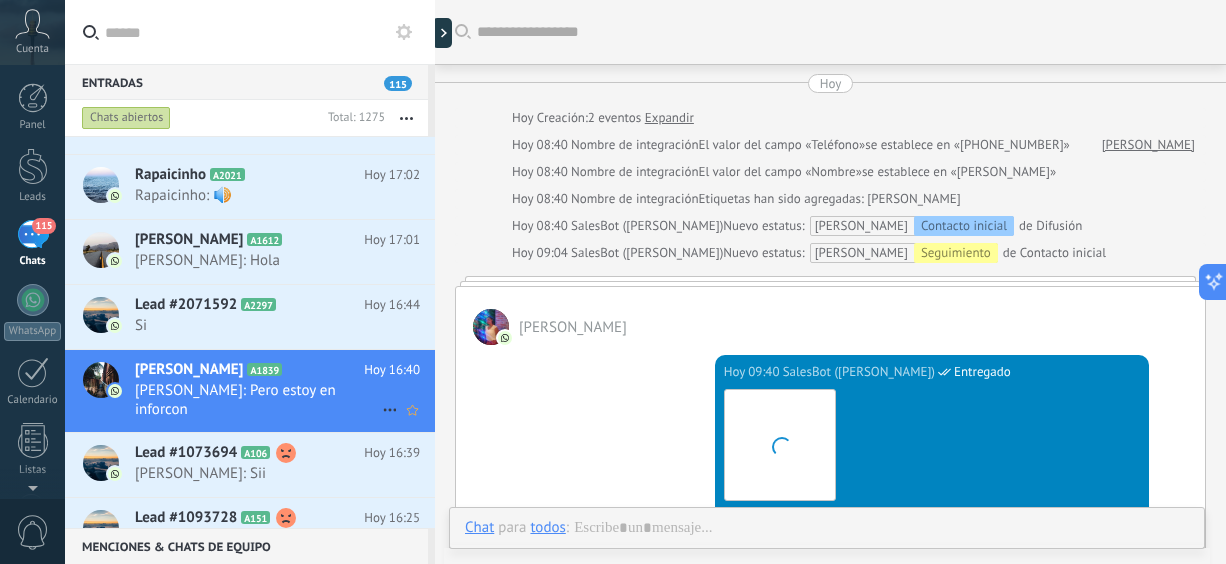 scroll, scrollTop: 974, scrollLeft: 0, axis: vertical 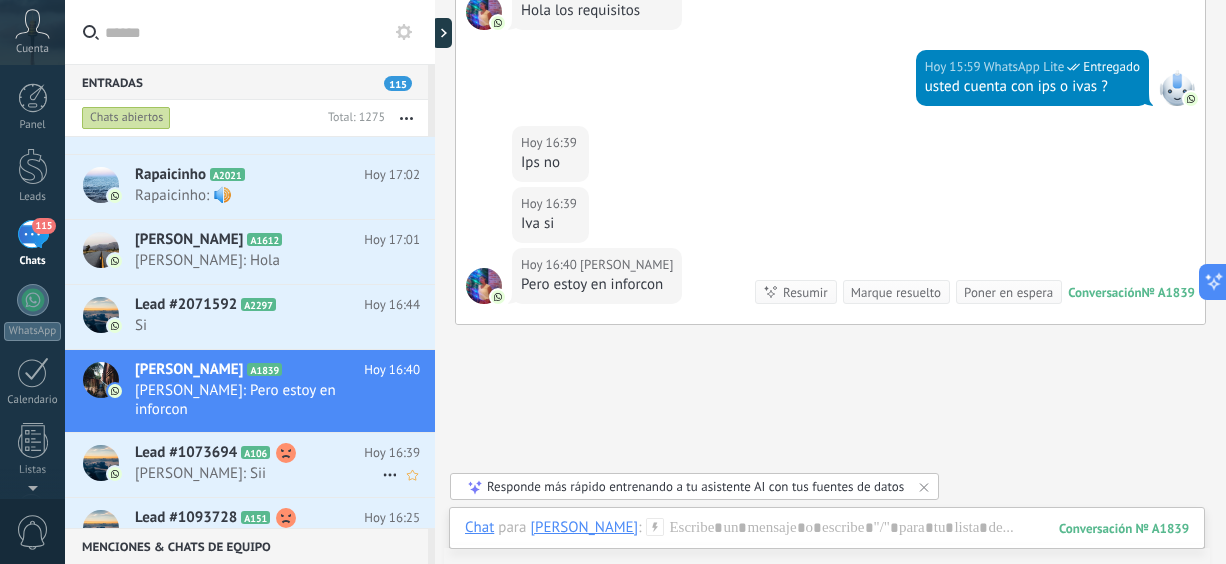 click on "Lead #1073694
A106" at bounding box center (249, 453) 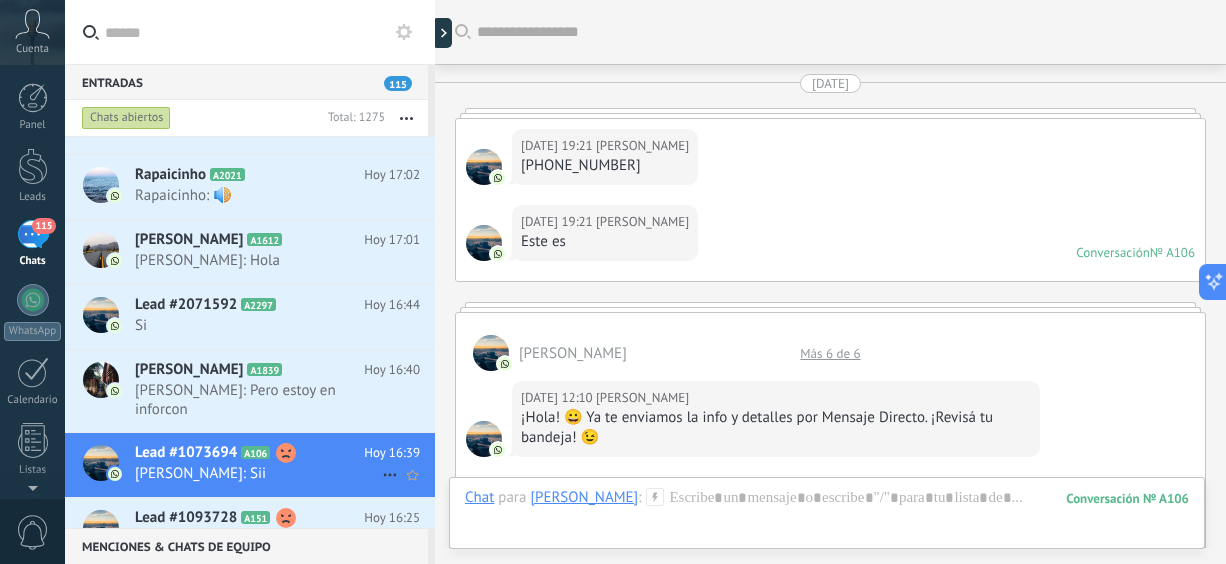 scroll, scrollTop: 2852, scrollLeft: 0, axis: vertical 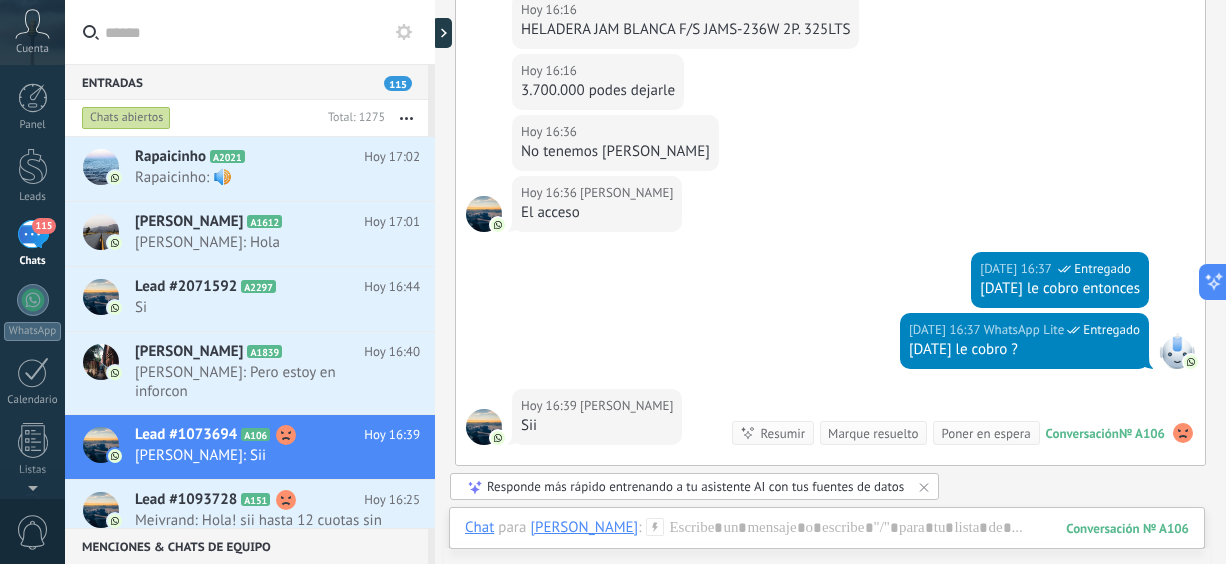 click on "Meivrand: Hola! sii hasta 12 cuotas sin intereses todos los días🤩" at bounding box center [258, 530] 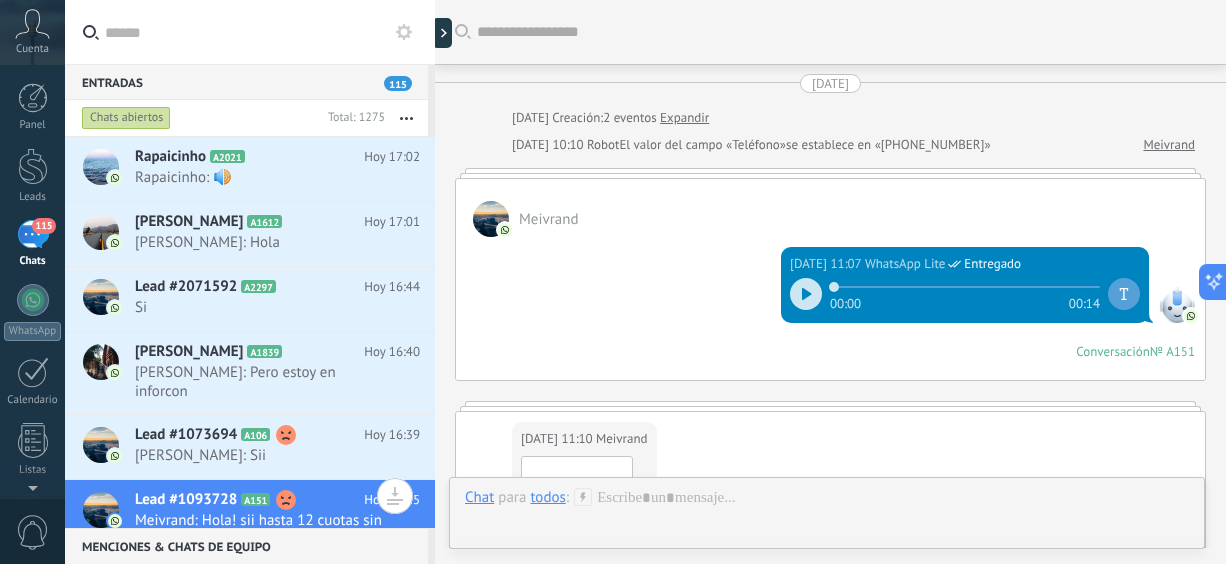 scroll, scrollTop: 3110, scrollLeft: 0, axis: vertical 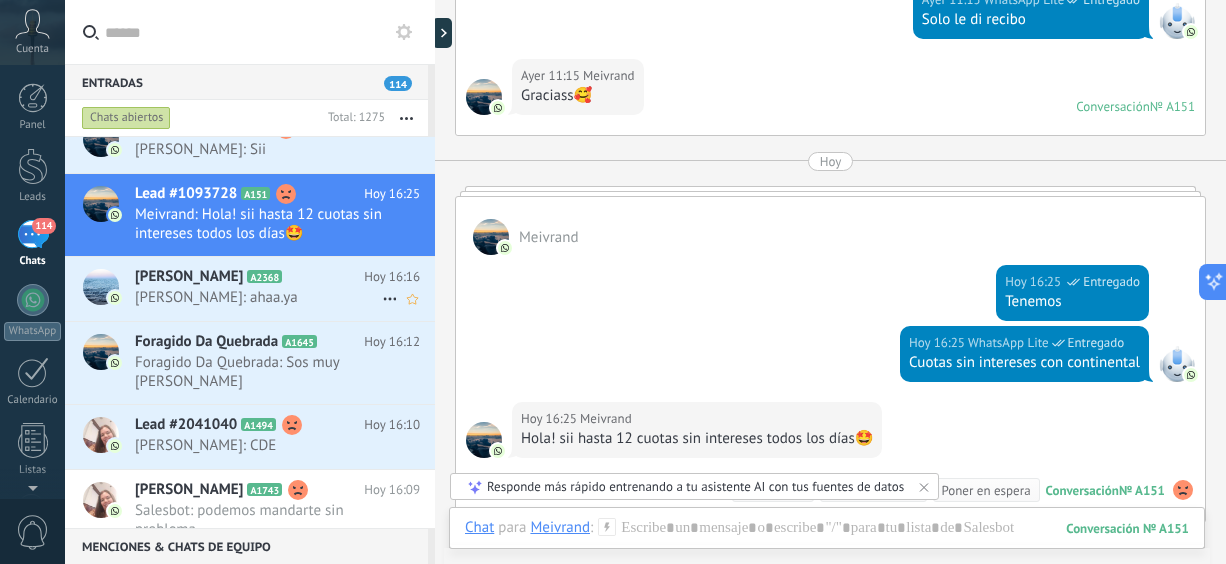 click on "[PERSON_NAME]: ahaa.ya" at bounding box center (258, 297) 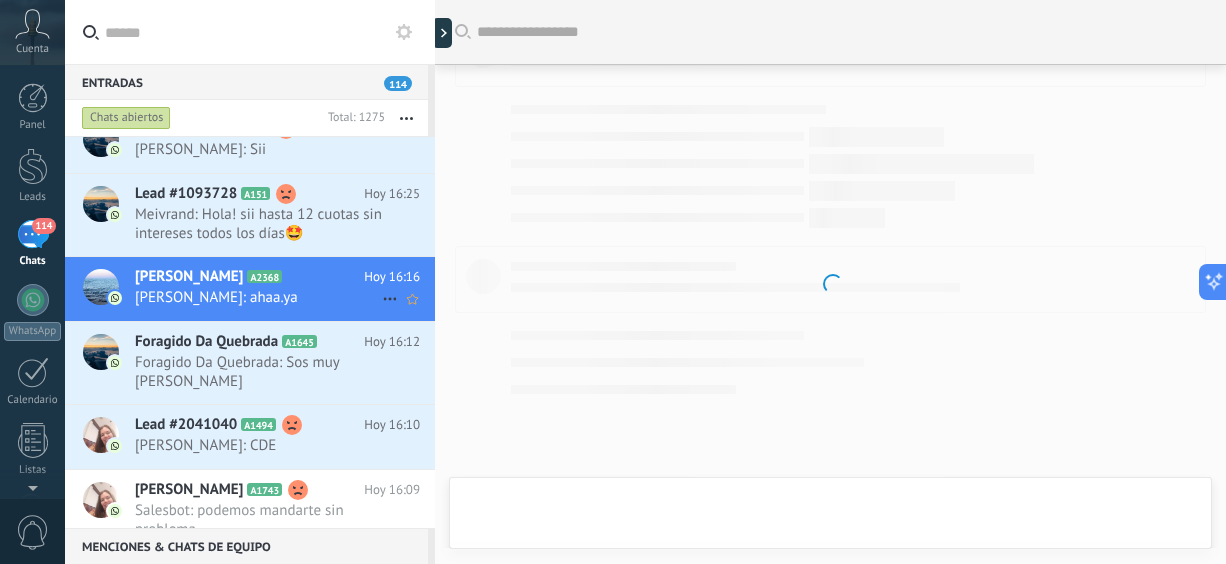 scroll, scrollTop: 700, scrollLeft: 0, axis: vertical 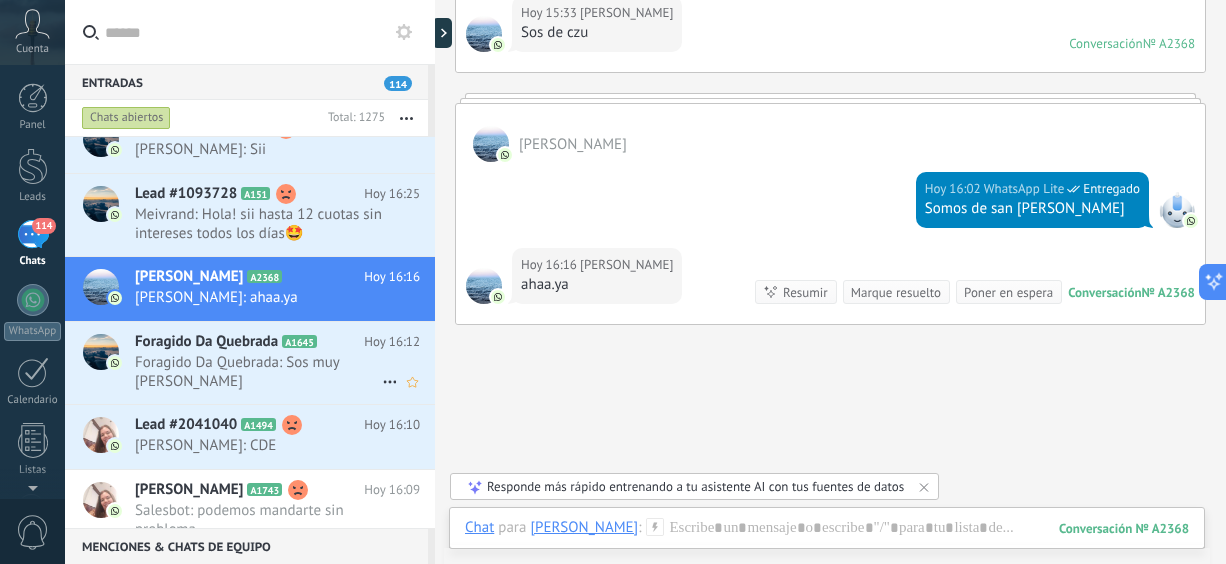 click on "Foragido Da Quebrada: Sos muy [PERSON_NAME]" at bounding box center (258, 372) 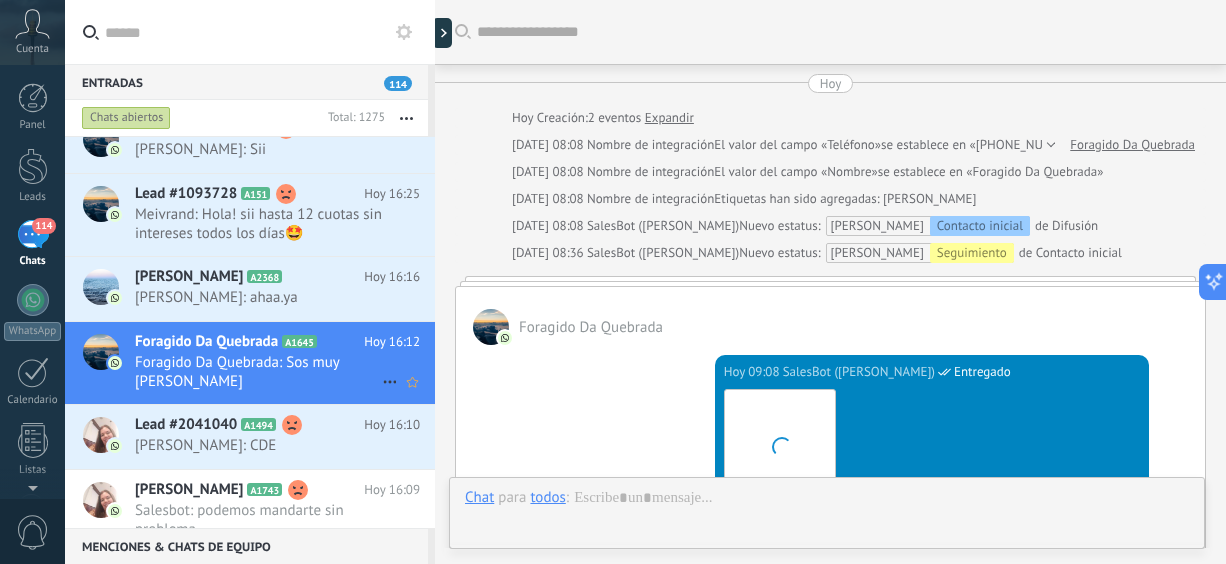 scroll, scrollTop: 1292, scrollLeft: 0, axis: vertical 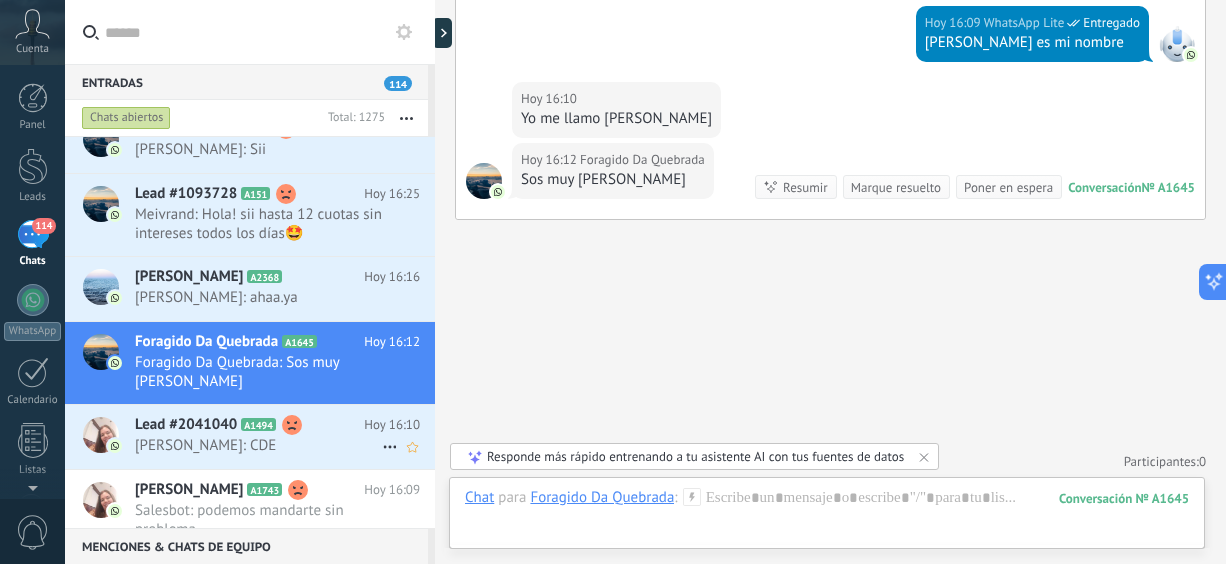 click on "Lead #2041040
A1494" at bounding box center [249, 425] 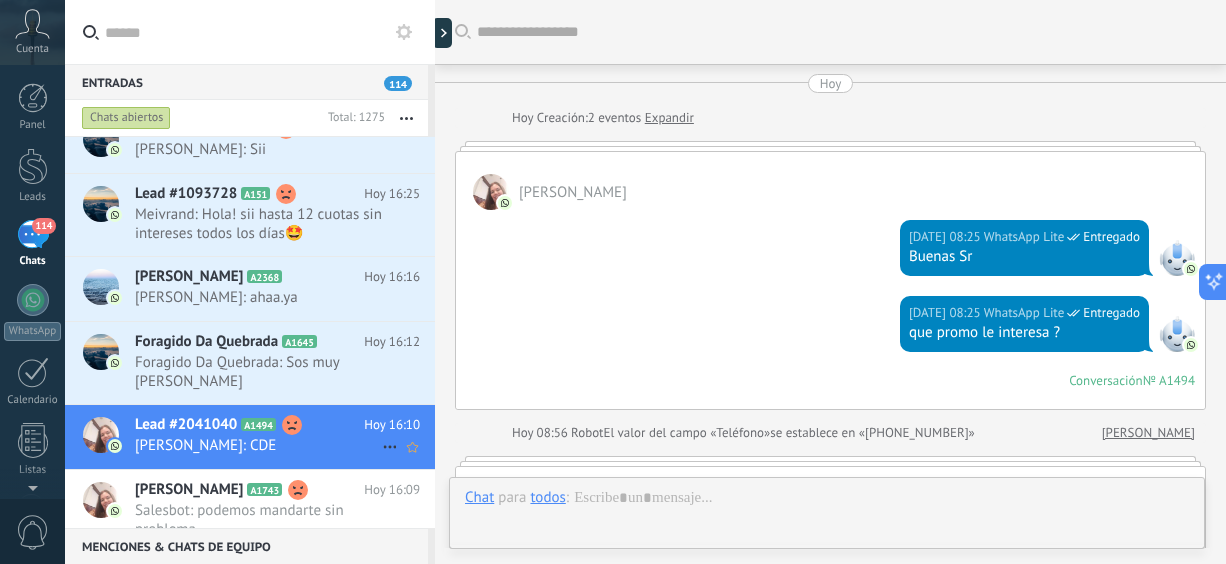 scroll, scrollTop: 950, scrollLeft: 0, axis: vertical 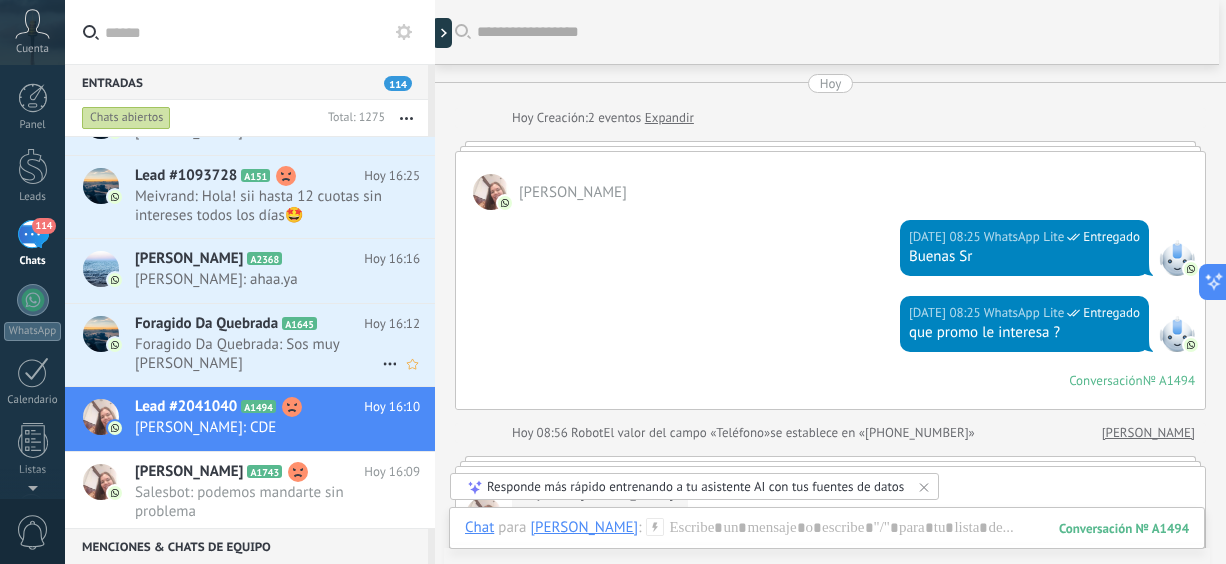 click on "Foragido Da Quebrada: Sos muy [PERSON_NAME]" at bounding box center [258, 354] 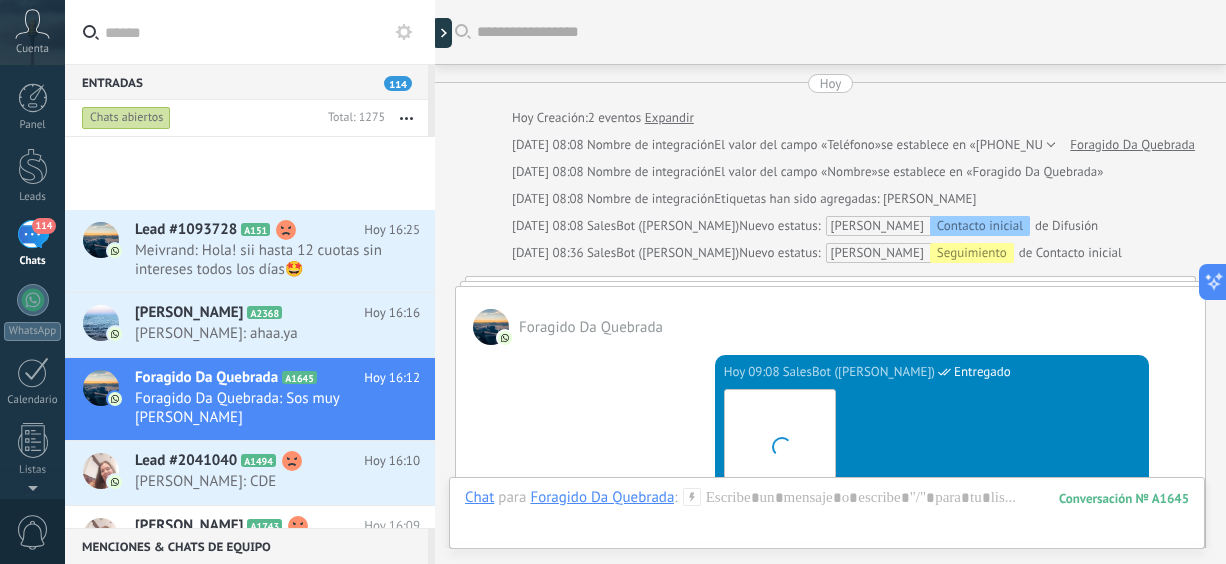 scroll, scrollTop: 1388, scrollLeft: 0, axis: vertical 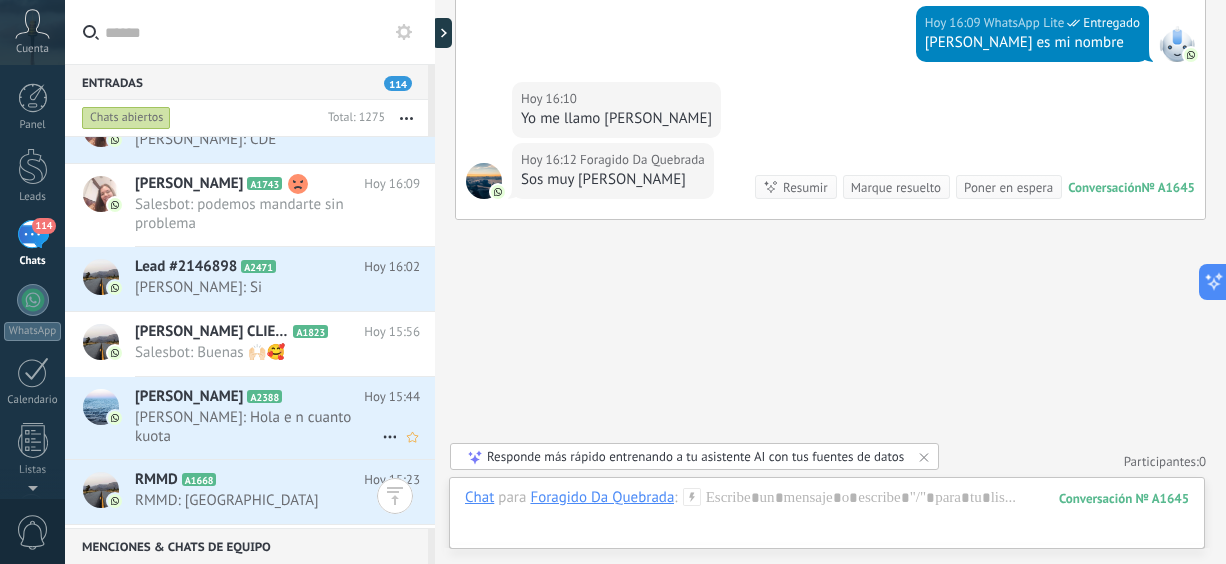 click on "[PERSON_NAME]
A2388
[DATE] 15:44
[PERSON_NAME]: Hola e n cuanto kuota" at bounding box center (285, 418) 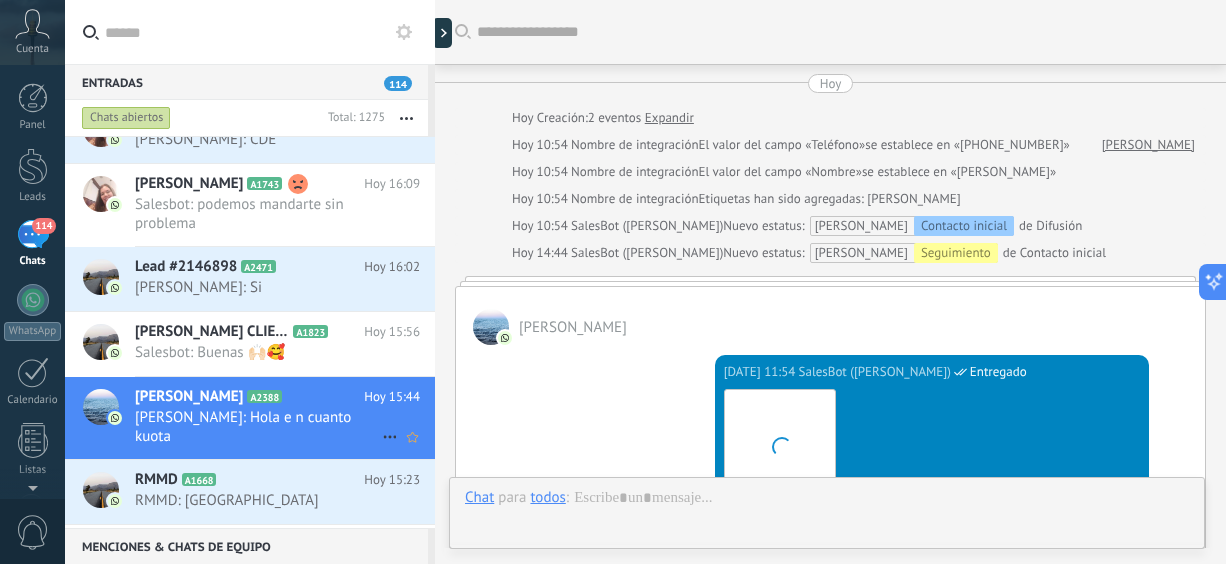 scroll, scrollTop: 556, scrollLeft: 0, axis: vertical 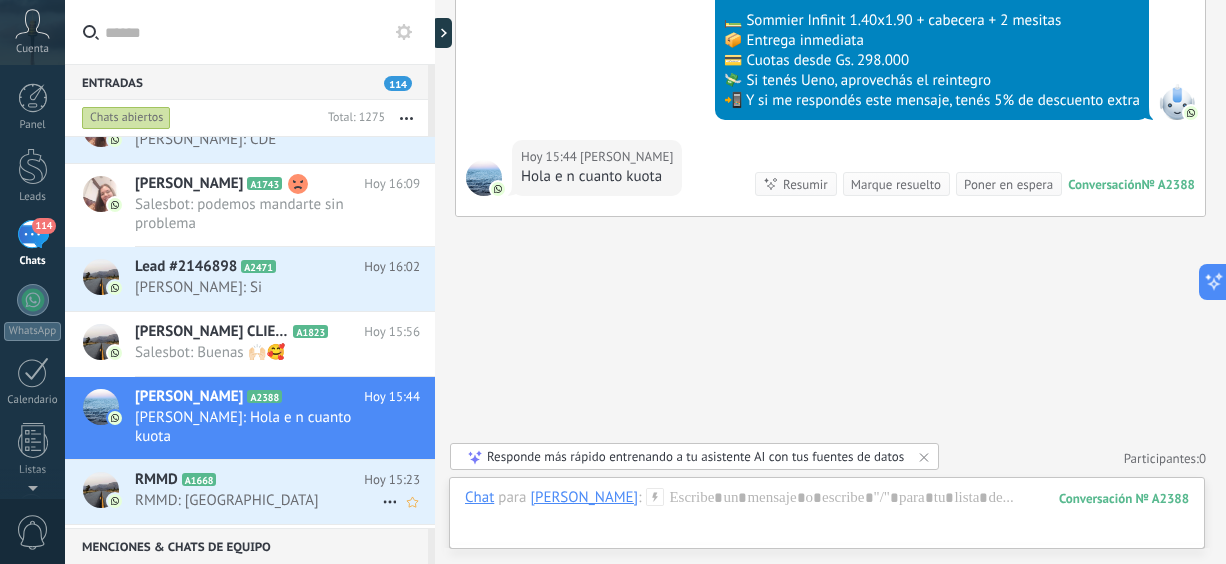 click on "RMMD
A1668" at bounding box center (249, 480) 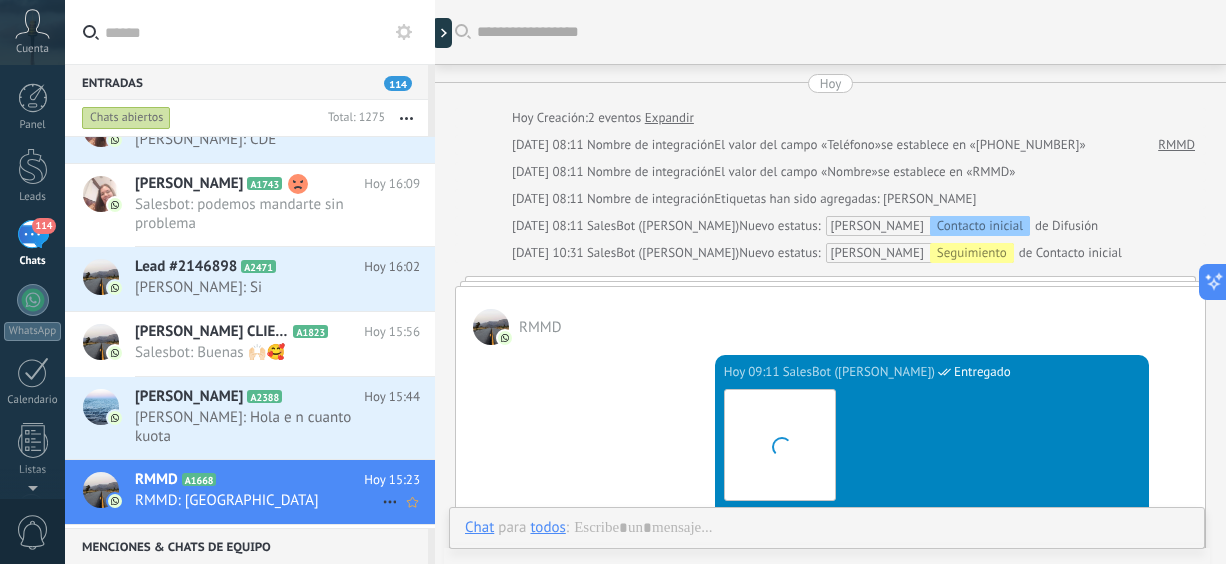scroll, scrollTop: 994, scrollLeft: 0, axis: vertical 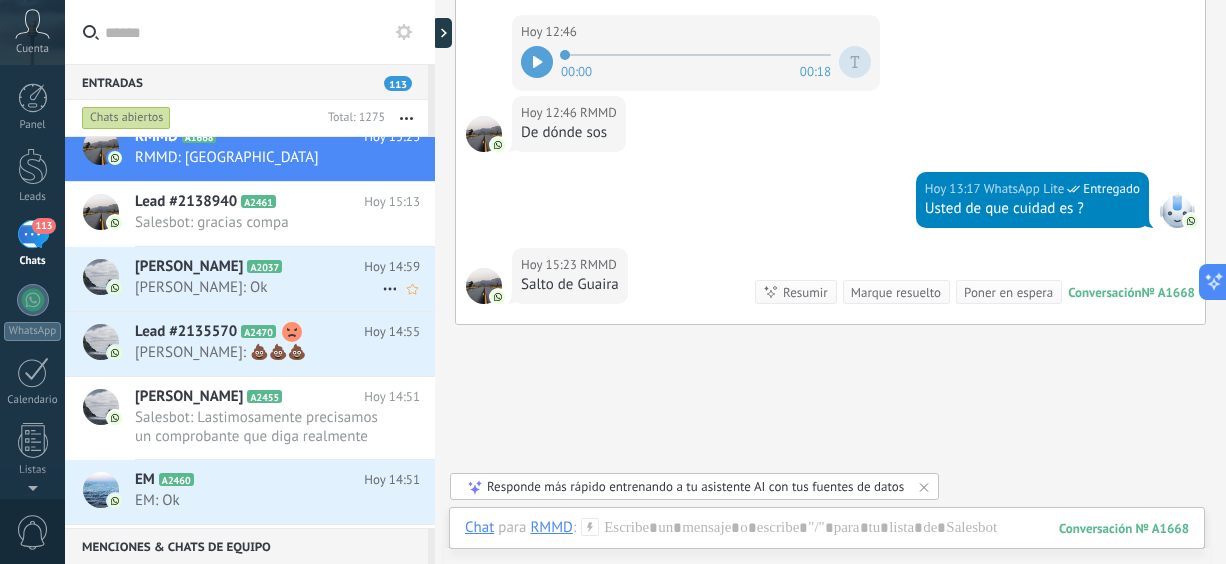 click on "[PERSON_NAME]: Ok" at bounding box center [258, 287] 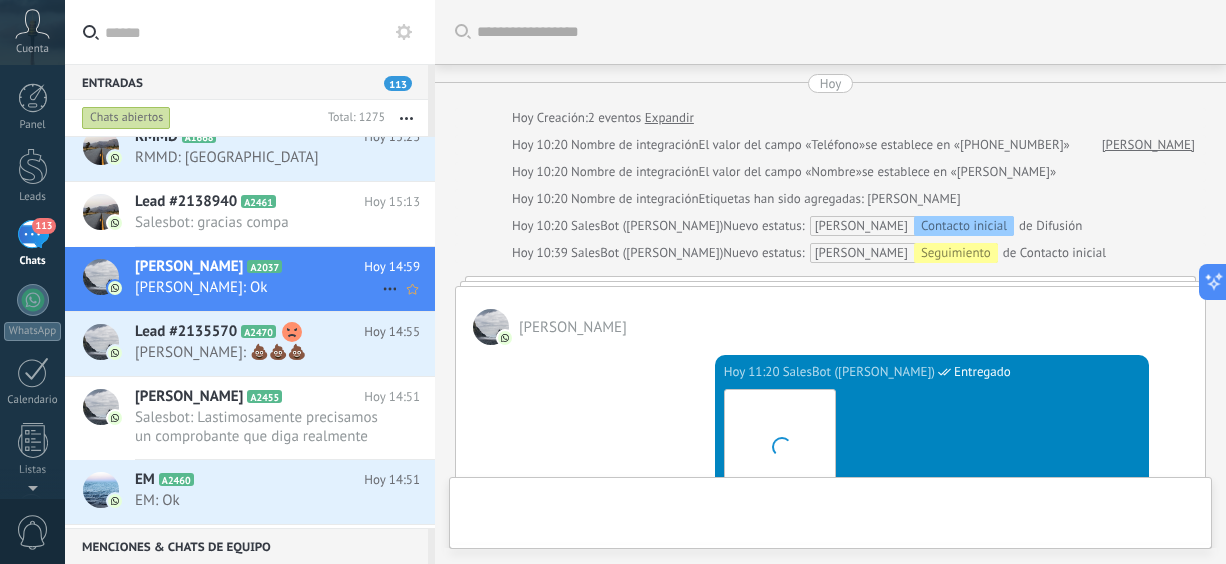 scroll, scrollTop: 1080, scrollLeft: 0, axis: vertical 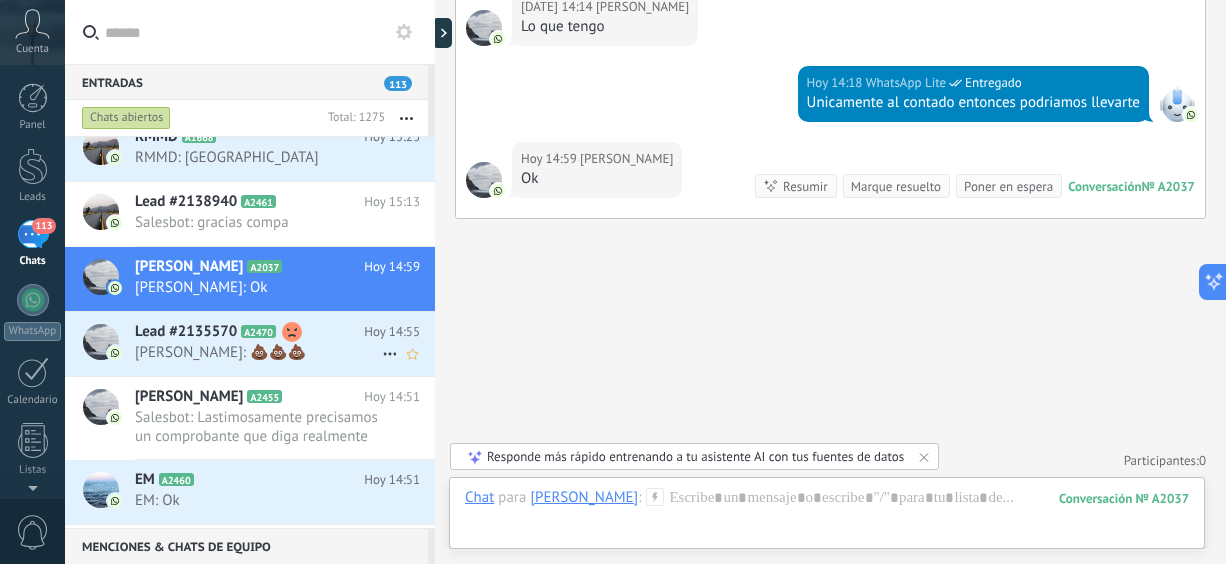 click on "[PERSON_NAME]: 💩💩💩" at bounding box center (258, 352) 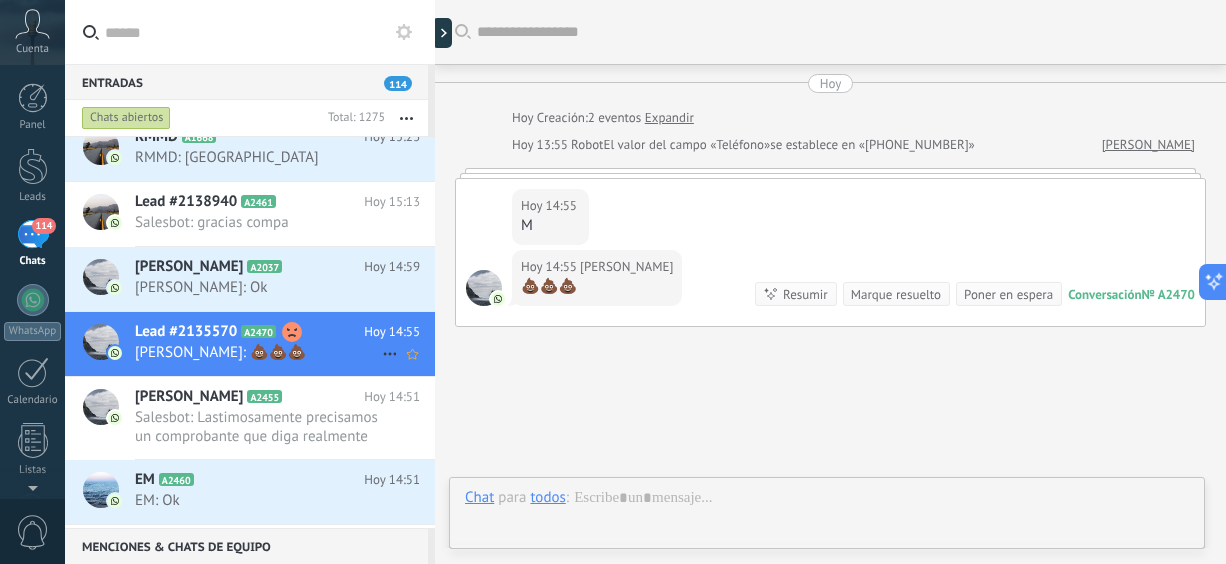 scroll, scrollTop: 110, scrollLeft: 0, axis: vertical 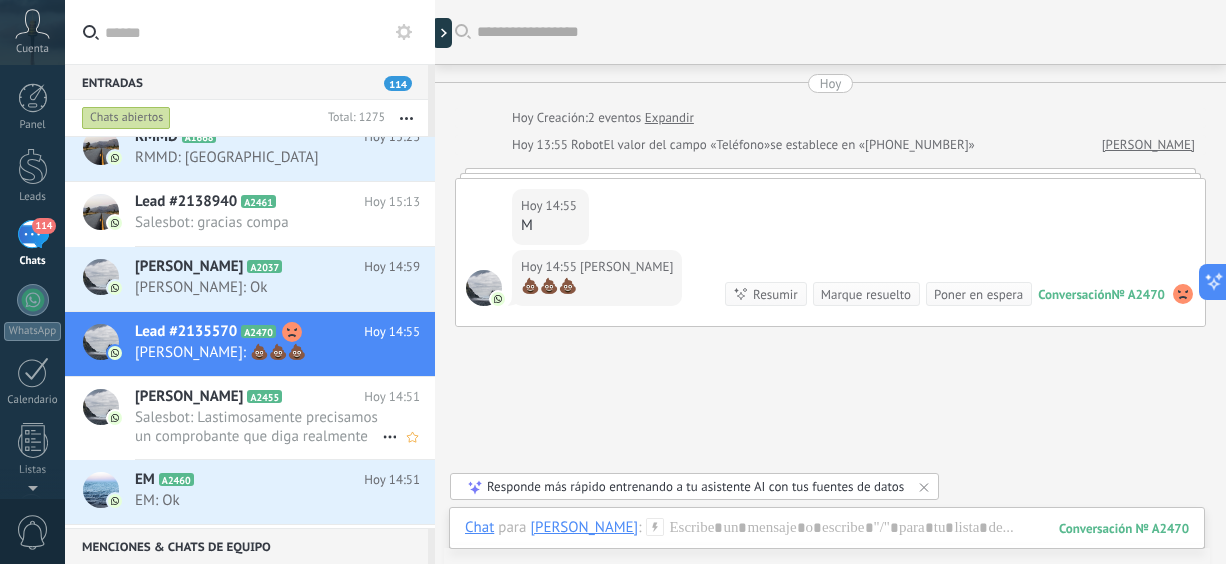 click on "Salesbot: Lastimosamente precisamos un comprobante que diga realmente su salario" at bounding box center (258, 427) 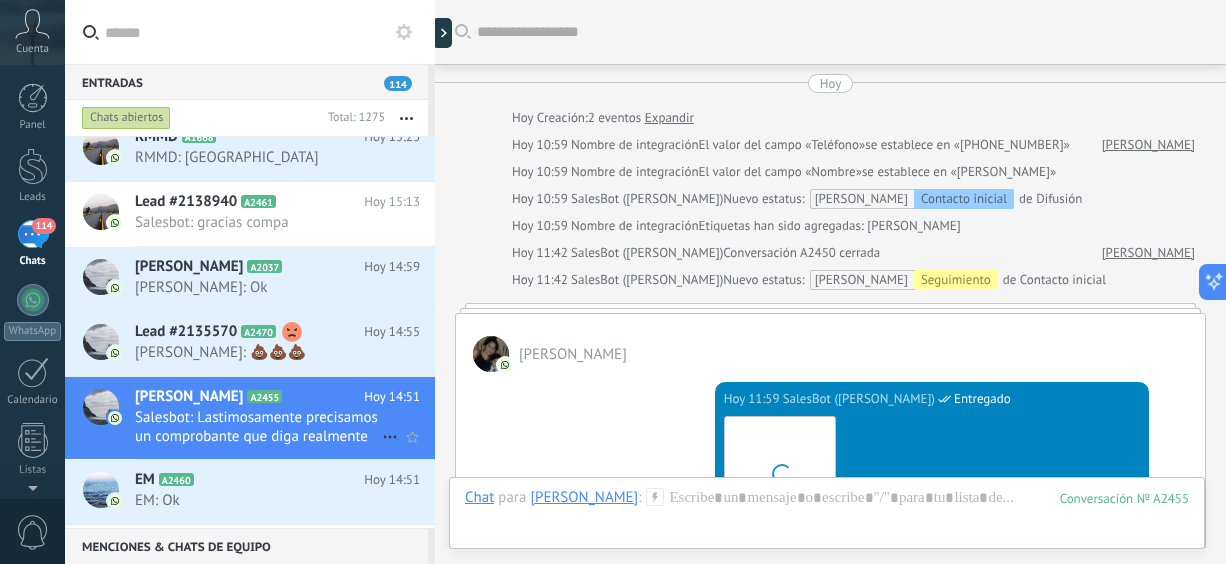 scroll, scrollTop: 1622, scrollLeft: 0, axis: vertical 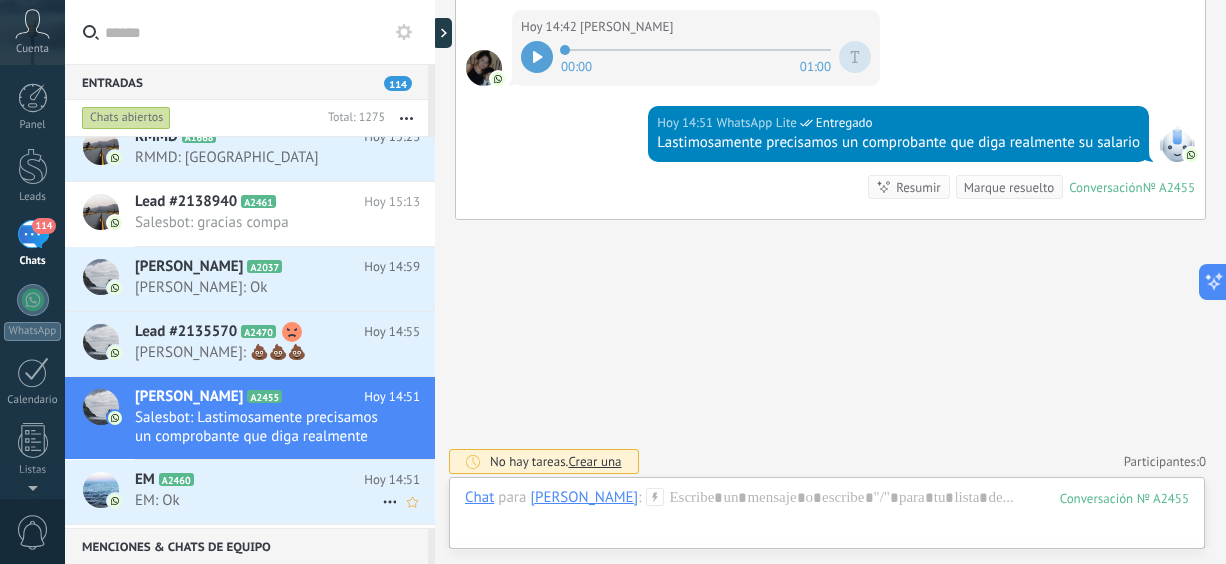 click on "EM: Ok" at bounding box center (258, 500) 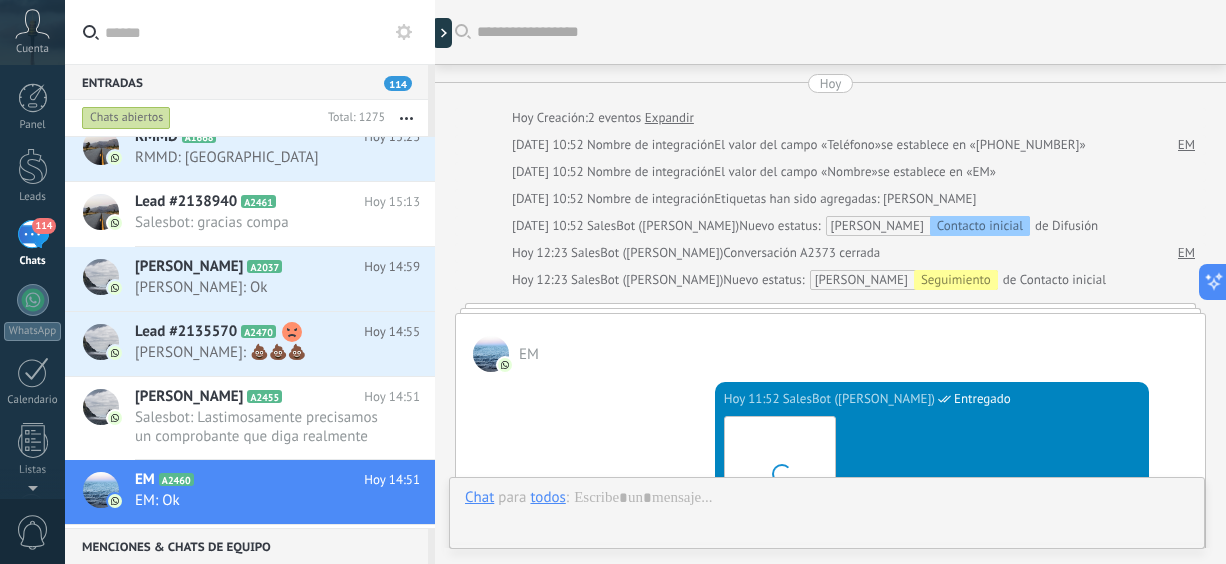scroll, scrollTop: 1549, scrollLeft: 0, axis: vertical 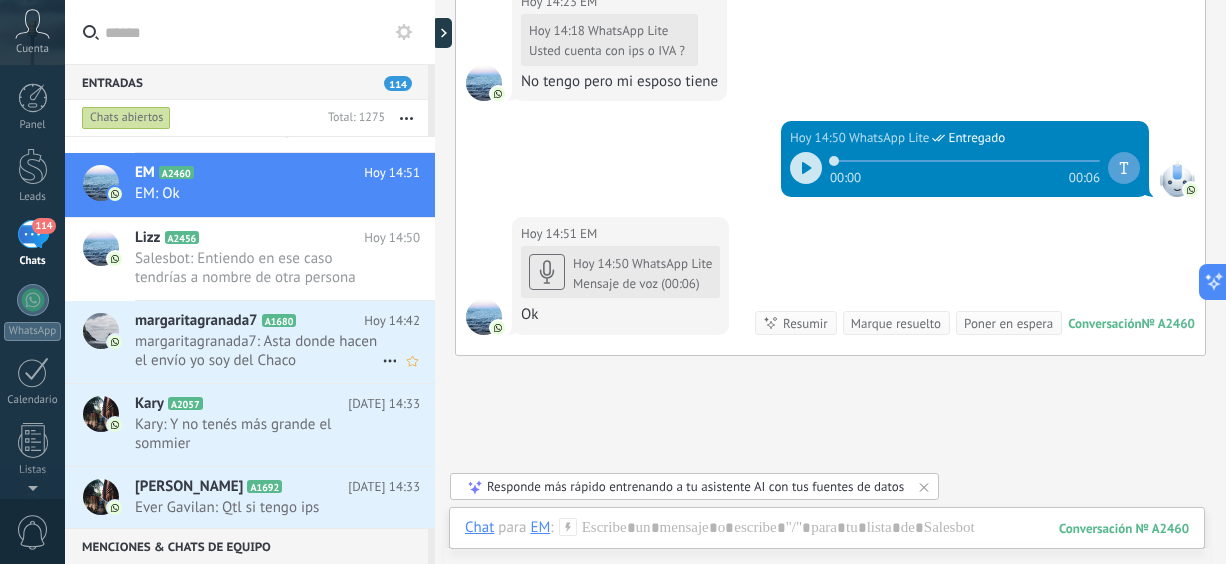 click on "margaritagranada7: Asta donde hacen el envío yo soy del Chaco" at bounding box center (258, 351) 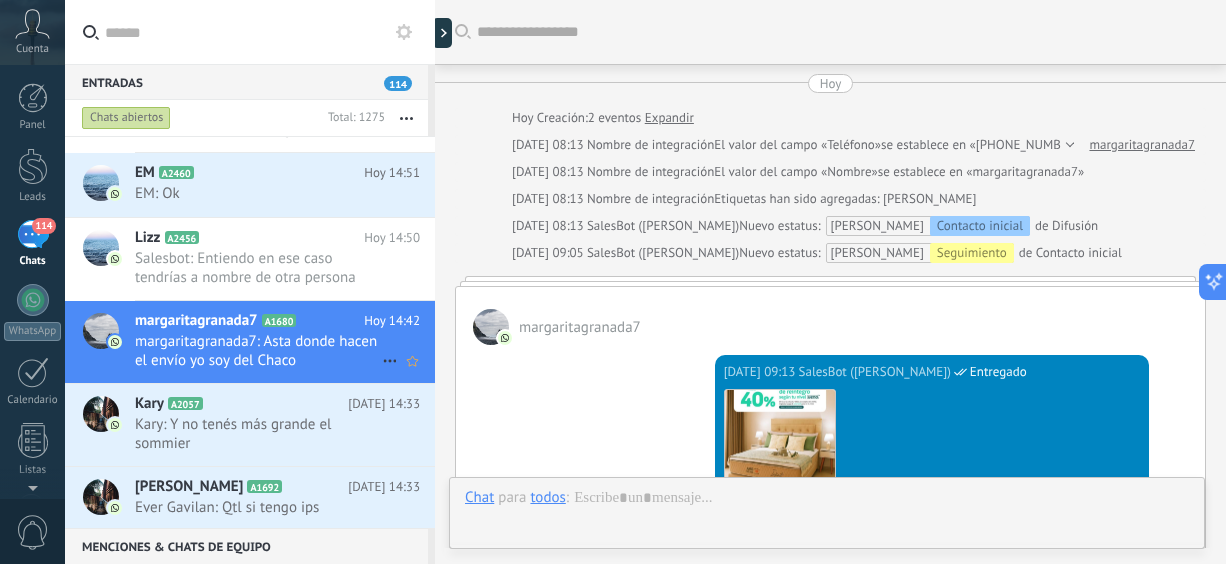 scroll, scrollTop: 850, scrollLeft: 0, axis: vertical 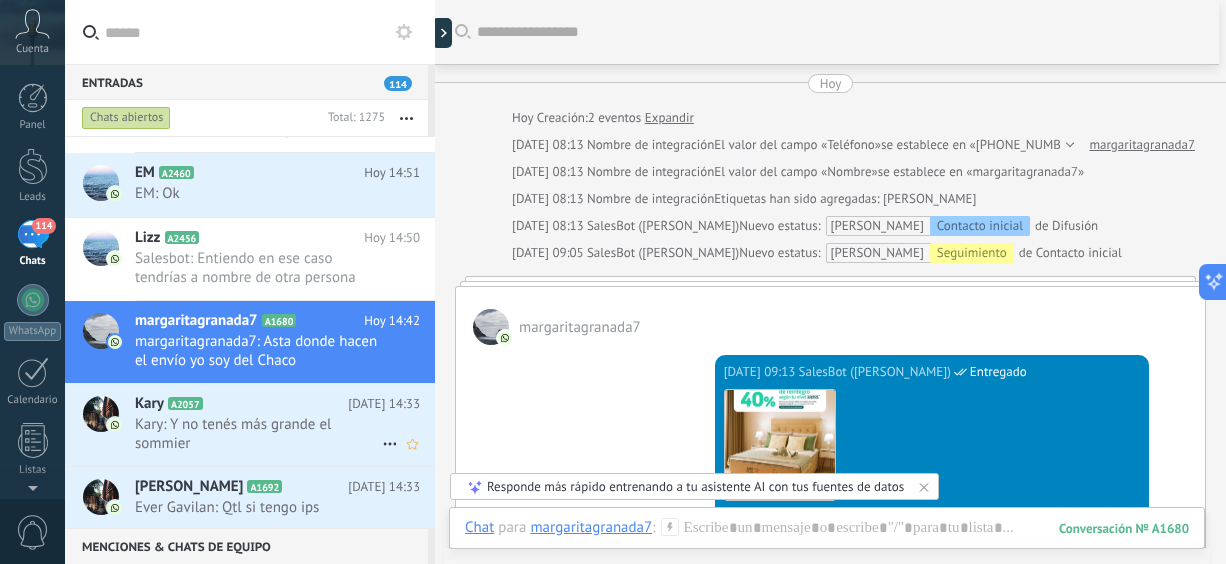 click on "Kary
A2057" at bounding box center (241, 404) 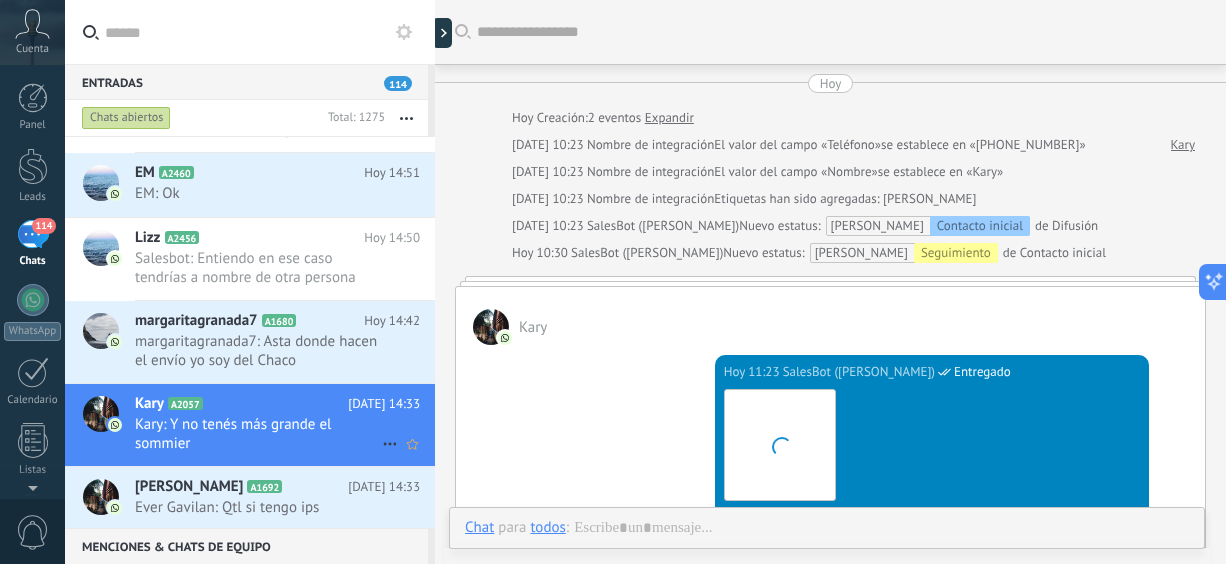 scroll, scrollTop: 1264, scrollLeft: 0, axis: vertical 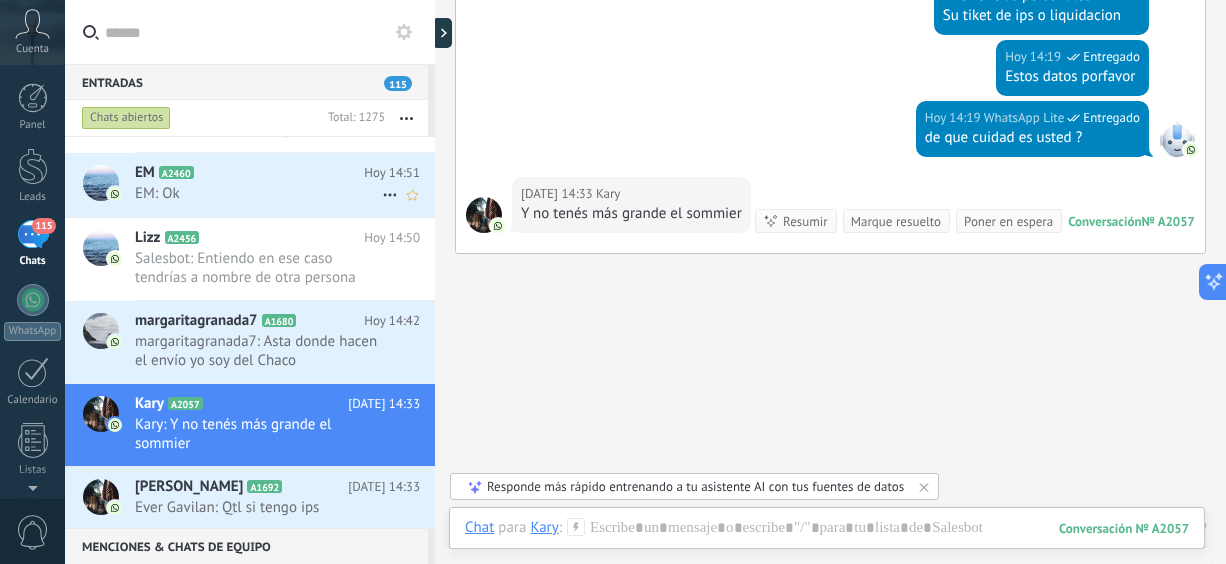 click on "EM: Ok" at bounding box center (258, 193) 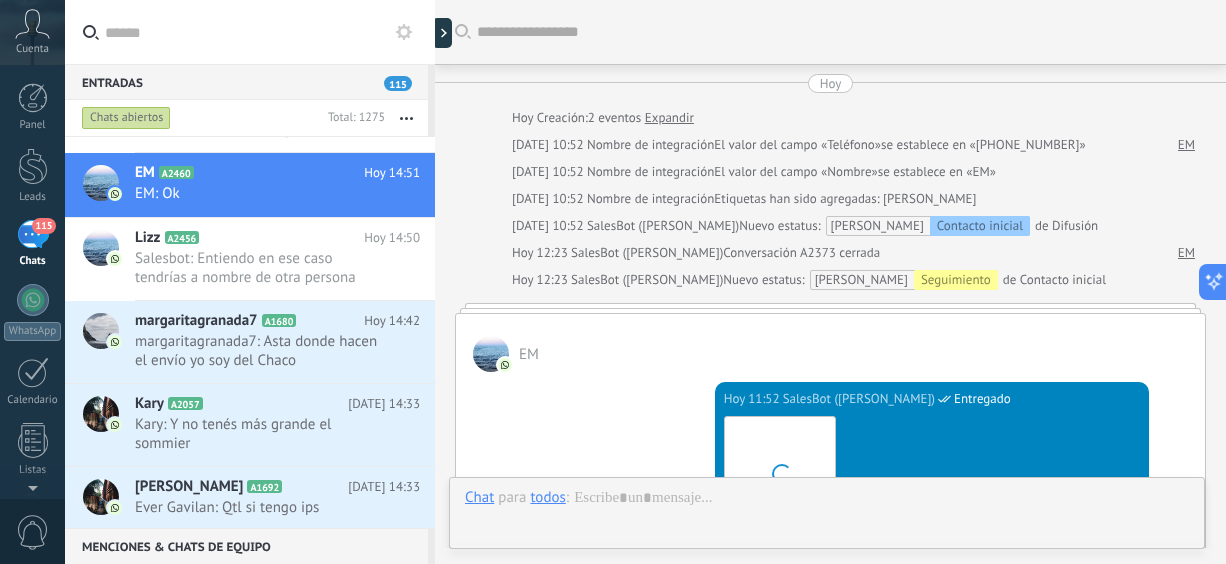 scroll, scrollTop: 1686, scrollLeft: 0, axis: vertical 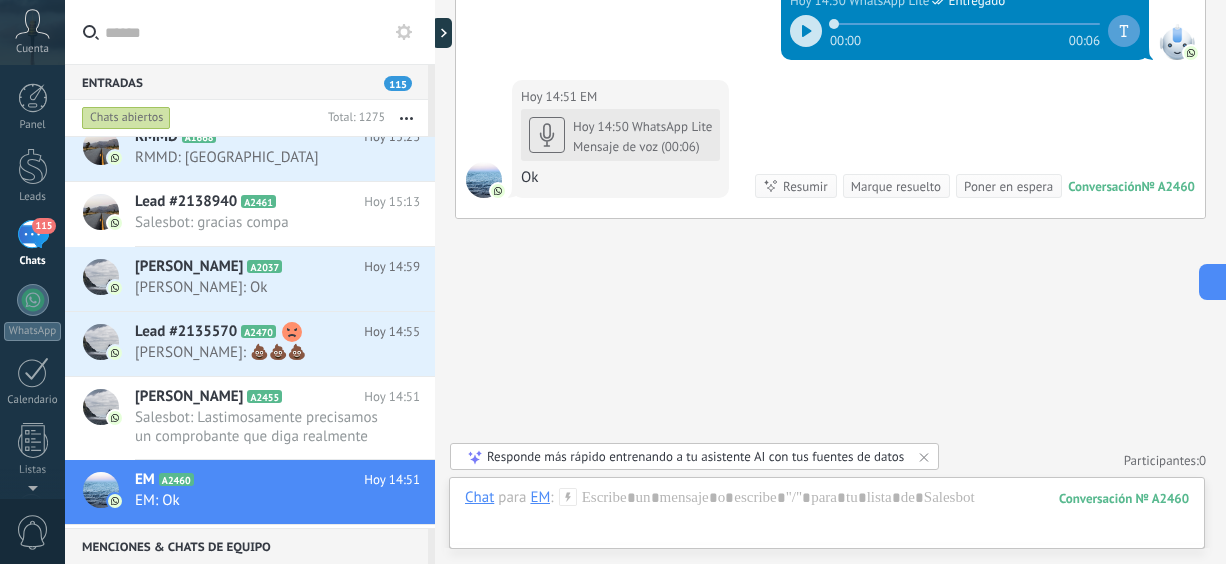 click at bounding box center (806, 31) 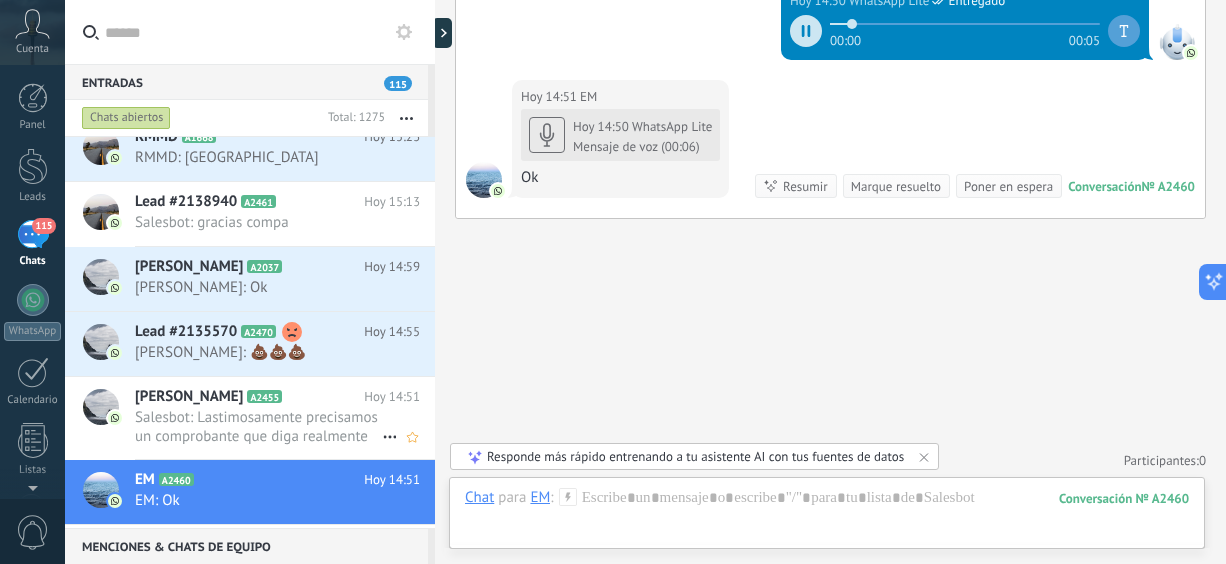 click on "Salesbot: Lastimosamente precisamos un comprobante que diga realmente su salario" at bounding box center [258, 427] 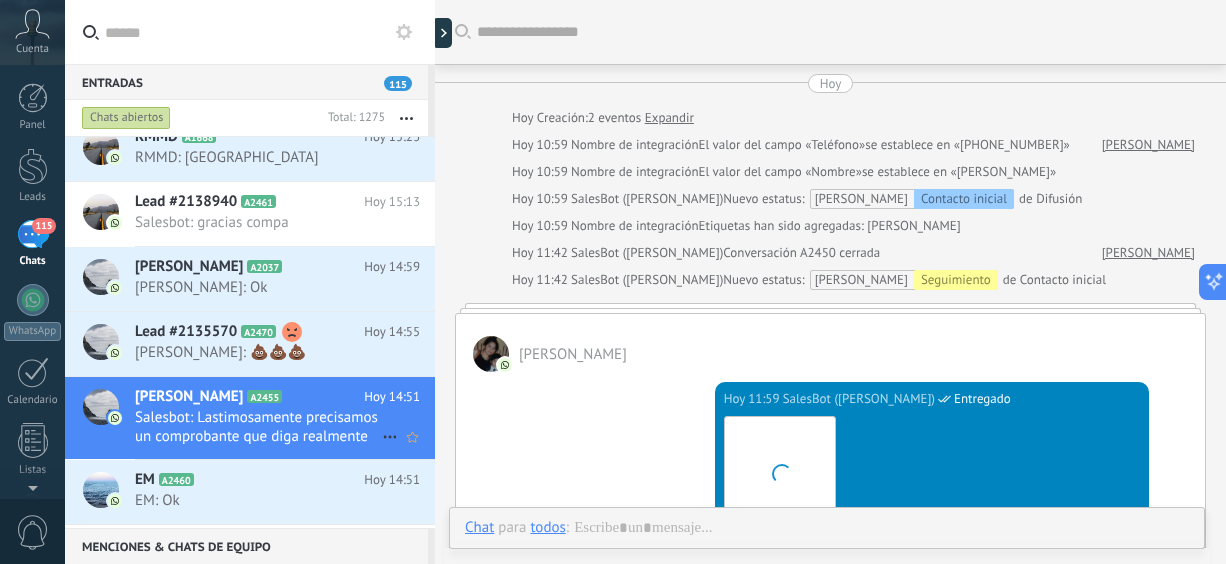 scroll, scrollTop: 1498, scrollLeft: 0, axis: vertical 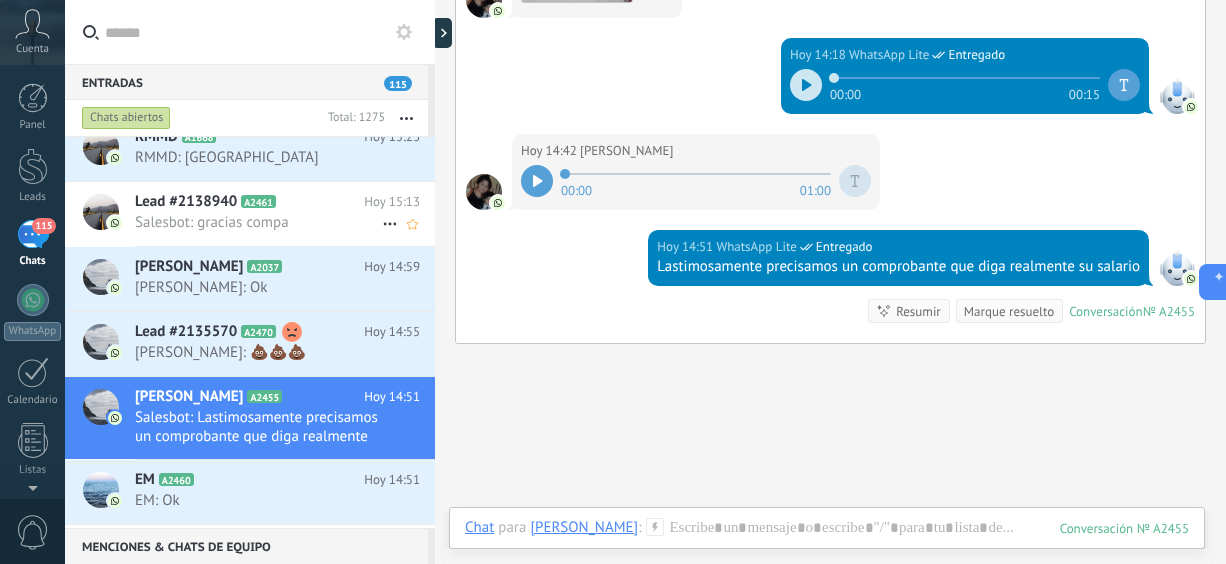 click on "Lead #2138940
A2461
[DATE] 15:13
Salesbot: gracias compa" at bounding box center [285, 213] 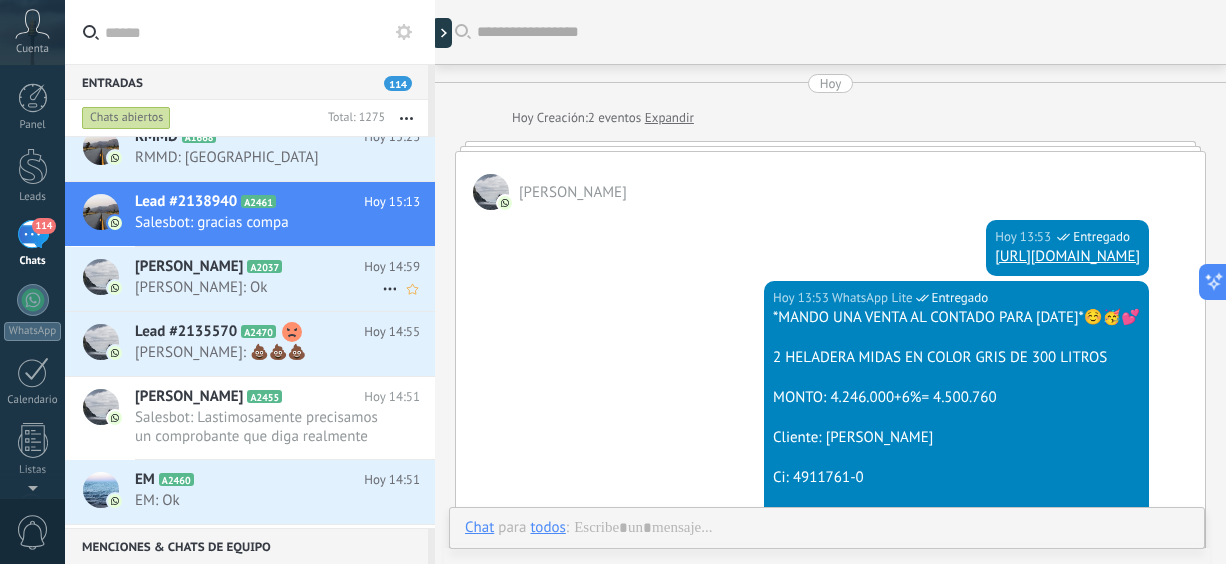 scroll, scrollTop: 786, scrollLeft: 0, axis: vertical 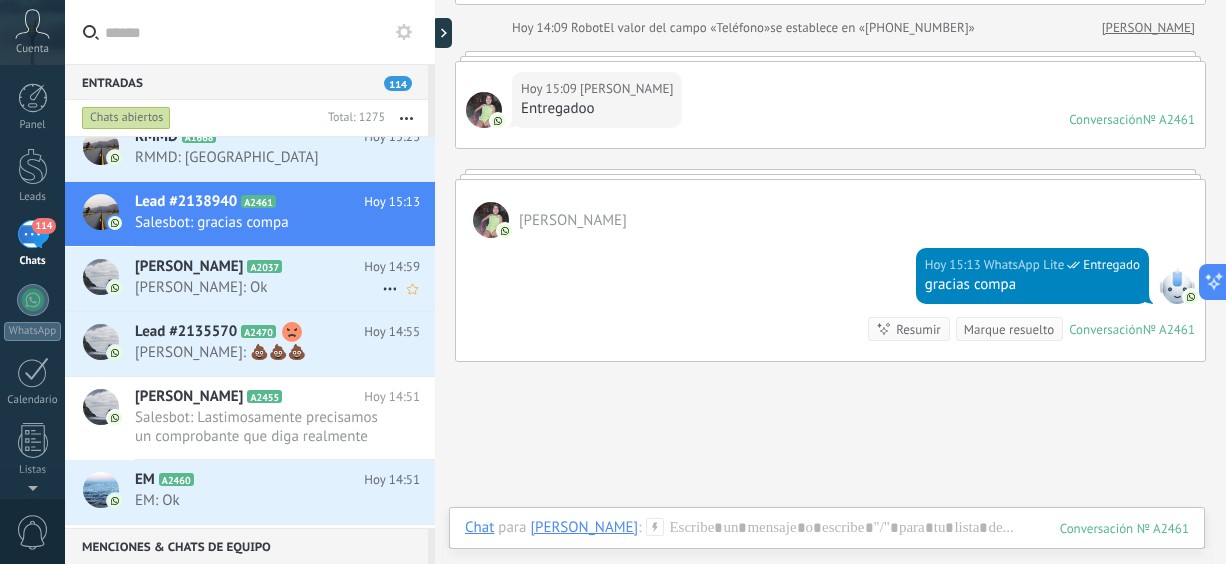 click on "[PERSON_NAME]: Ok" at bounding box center [258, 287] 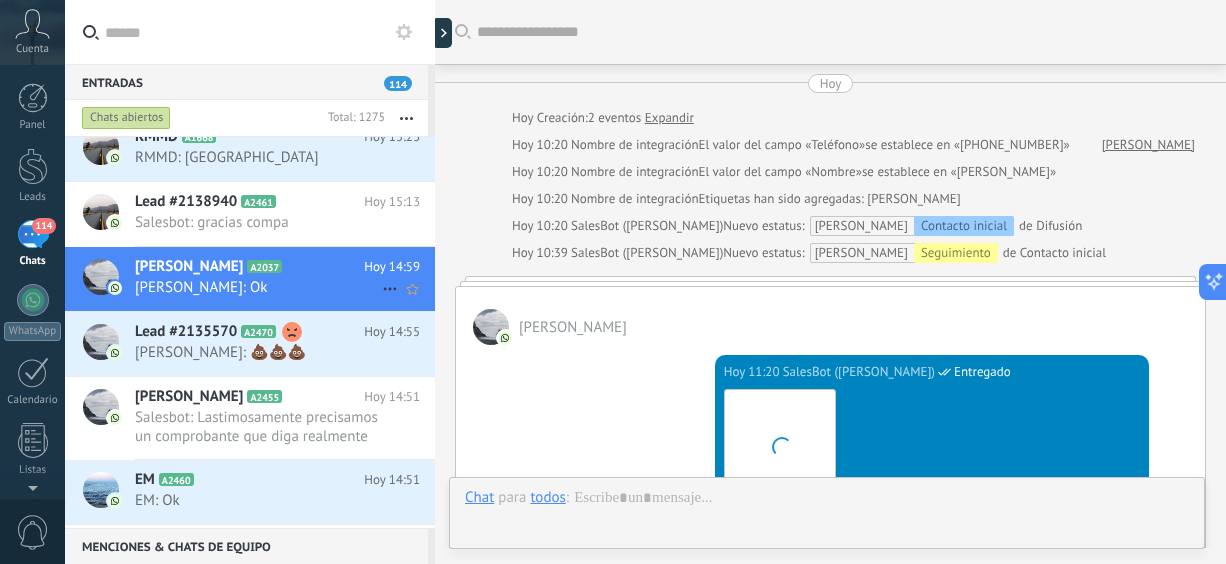 scroll, scrollTop: 1080, scrollLeft: 0, axis: vertical 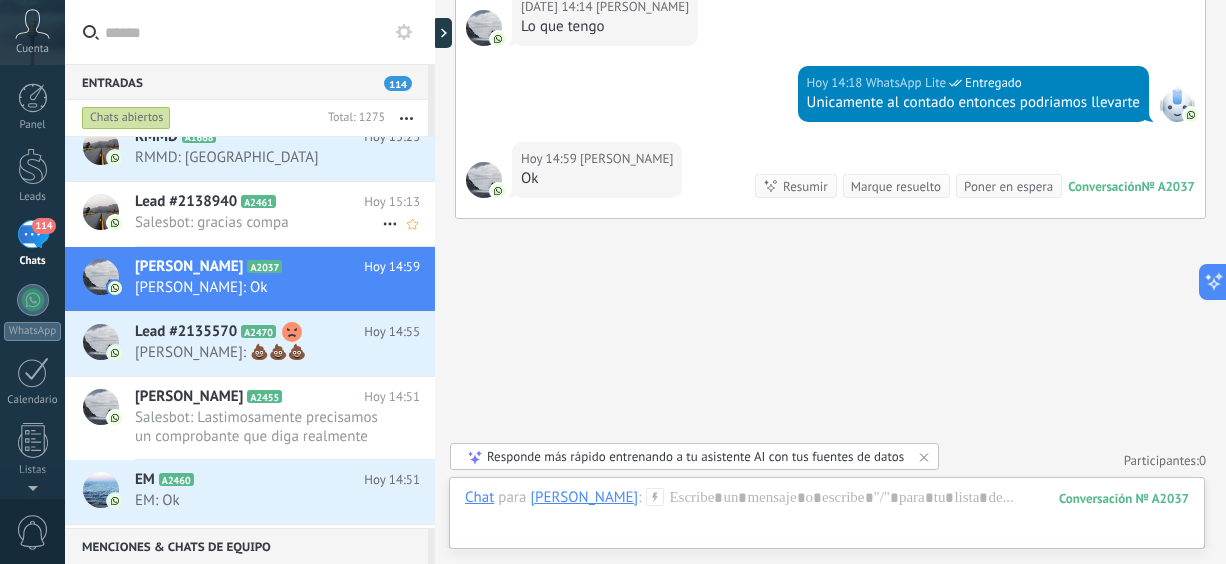 click on "Salesbot: gracias compa" at bounding box center (258, 222) 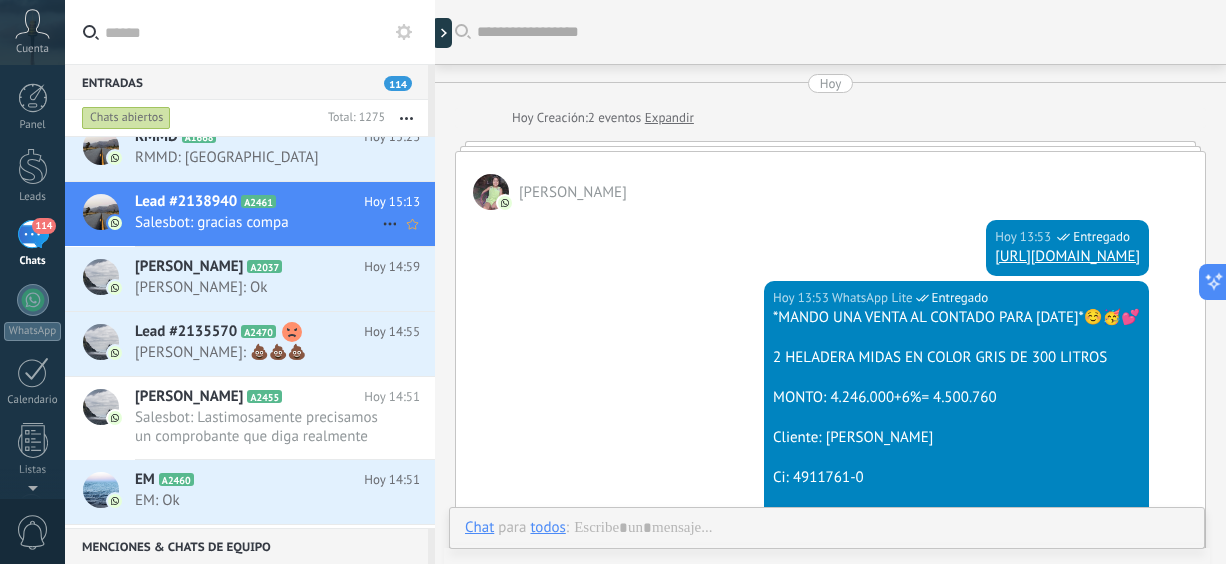 scroll, scrollTop: 786, scrollLeft: 0, axis: vertical 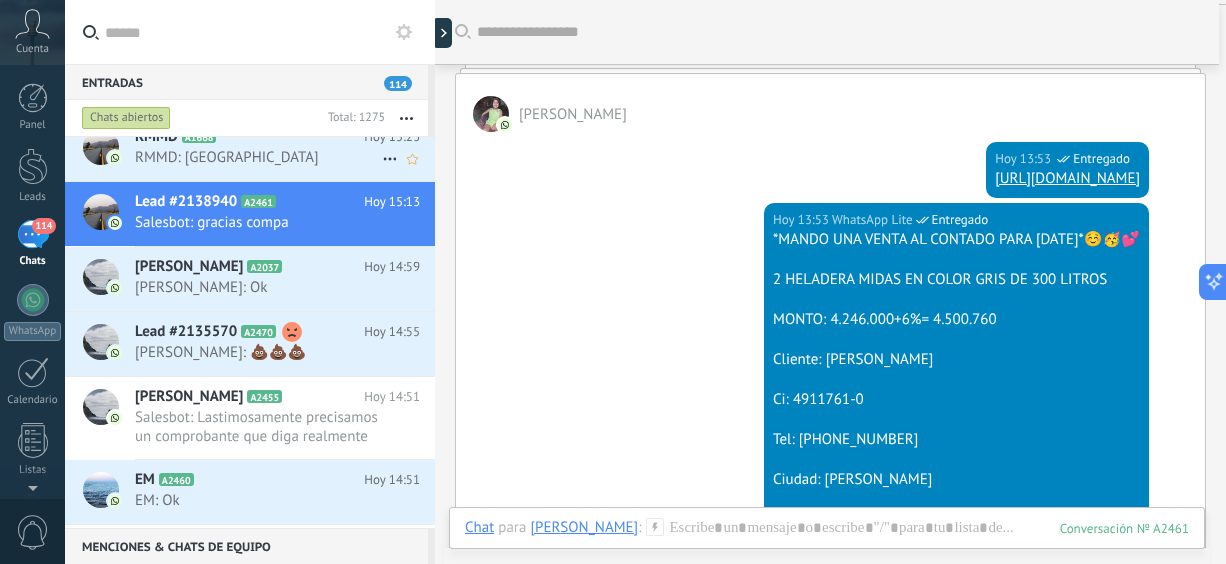 click on "RMMD: [GEOGRAPHIC_DATA]" at bounding box center (258, 157) 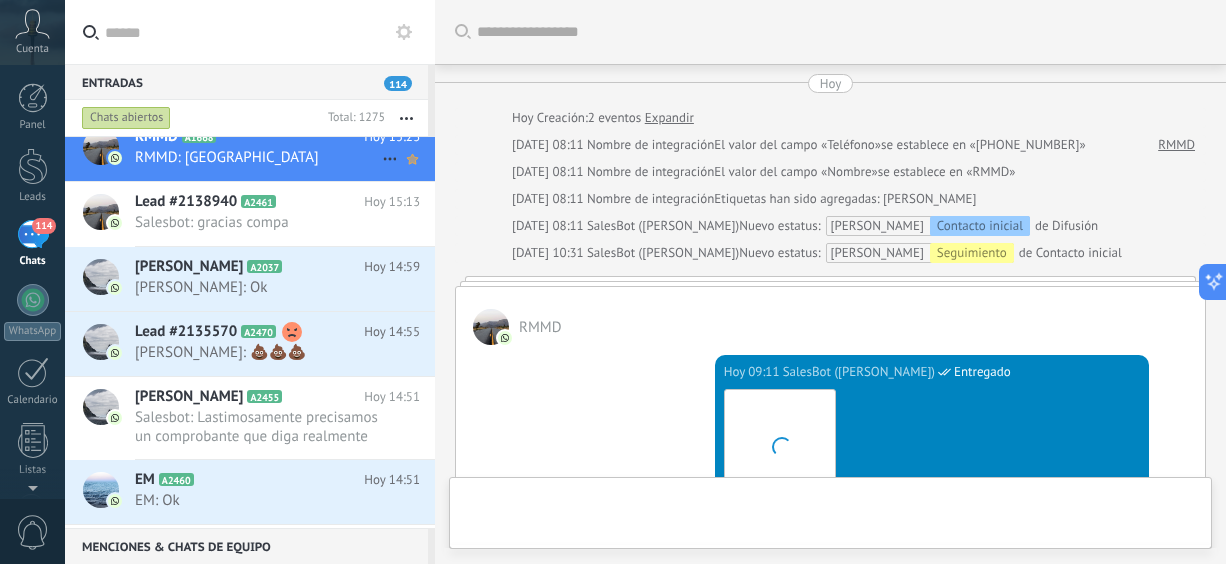 scroll, scrollTop: 1100, scrollLeft: 0, axis: vertical 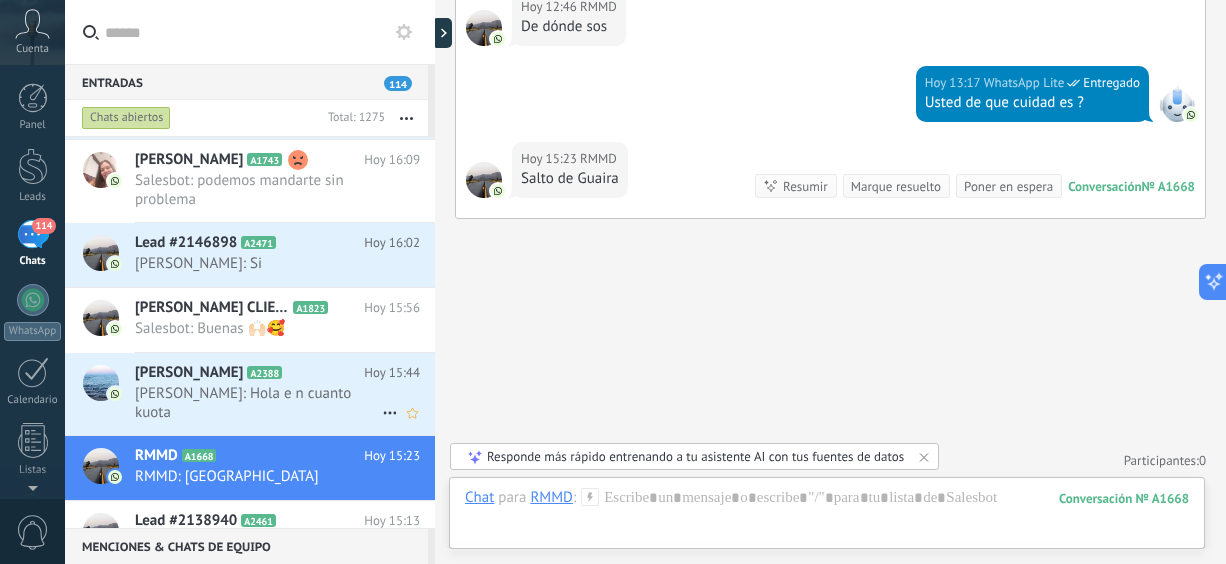 click on "[PERSON_NAME]" at bounding box center [189, 373] 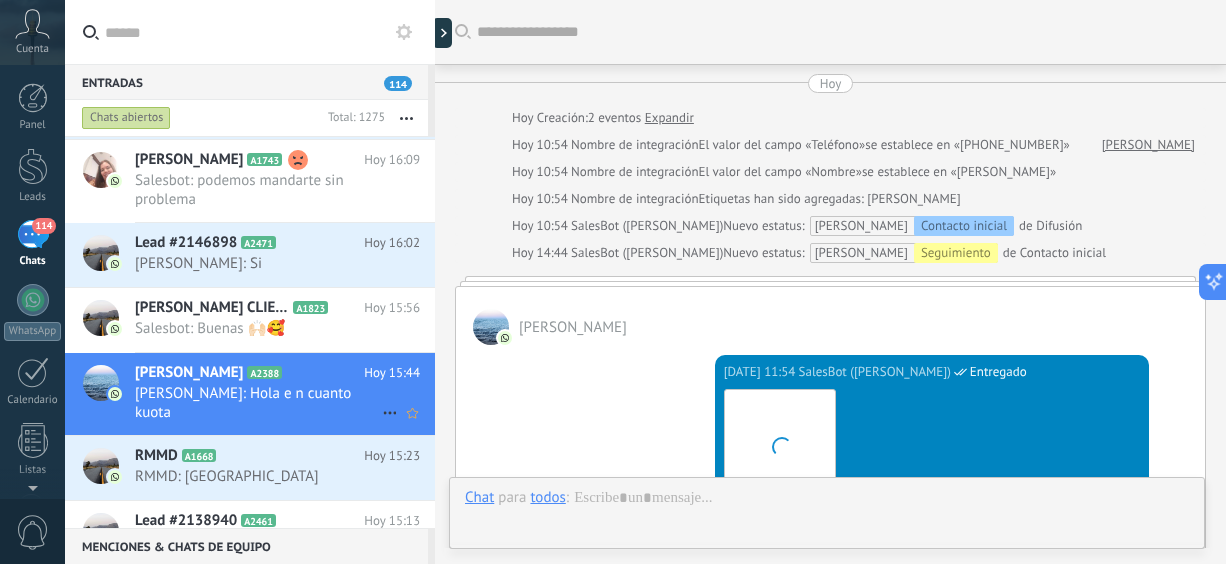 scroll, scrollTop: 556, scrollLeft: 0, axis: vertical 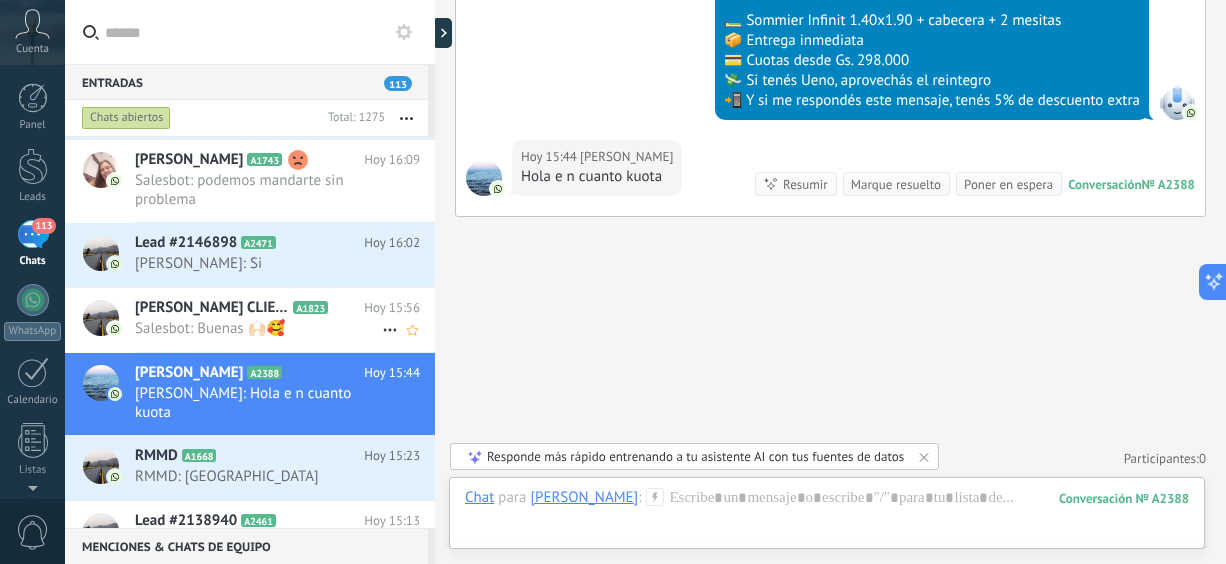 click on "Salesbot: Buenas 🙌🏻🥰" at bounding box center [258, 328] 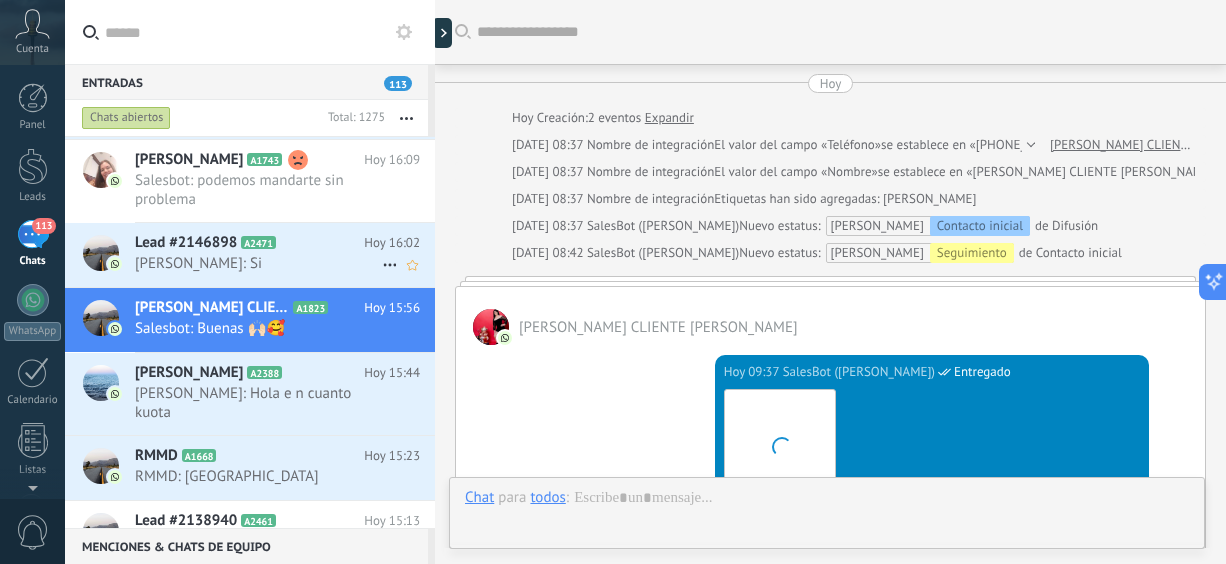 scroll, scrollTop: 1120, scrollLeft: 0, axis: vertical 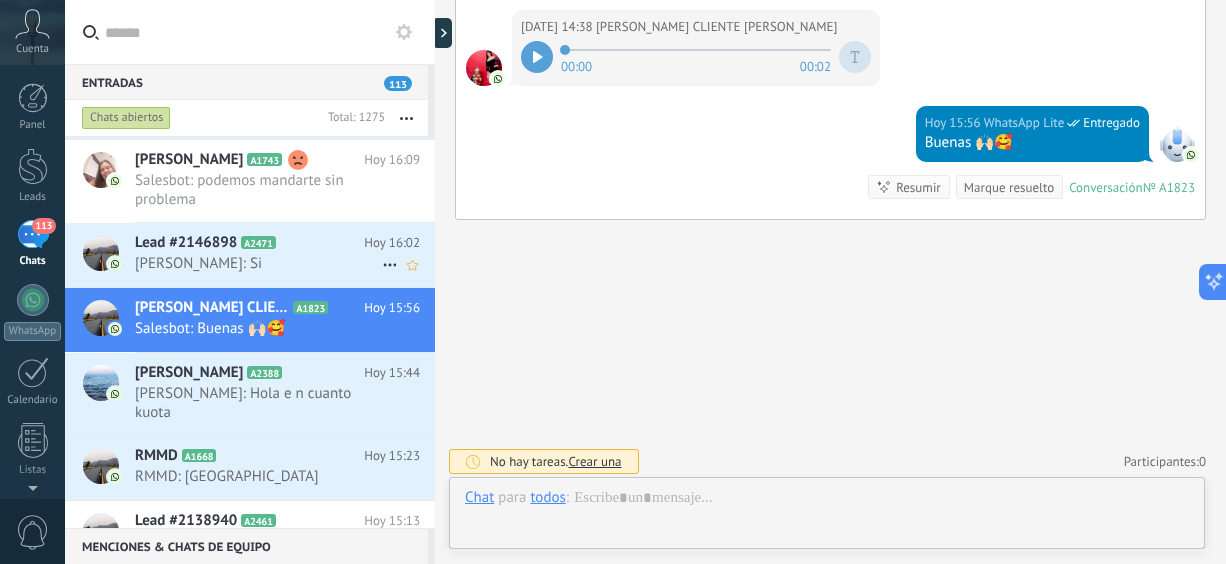 click 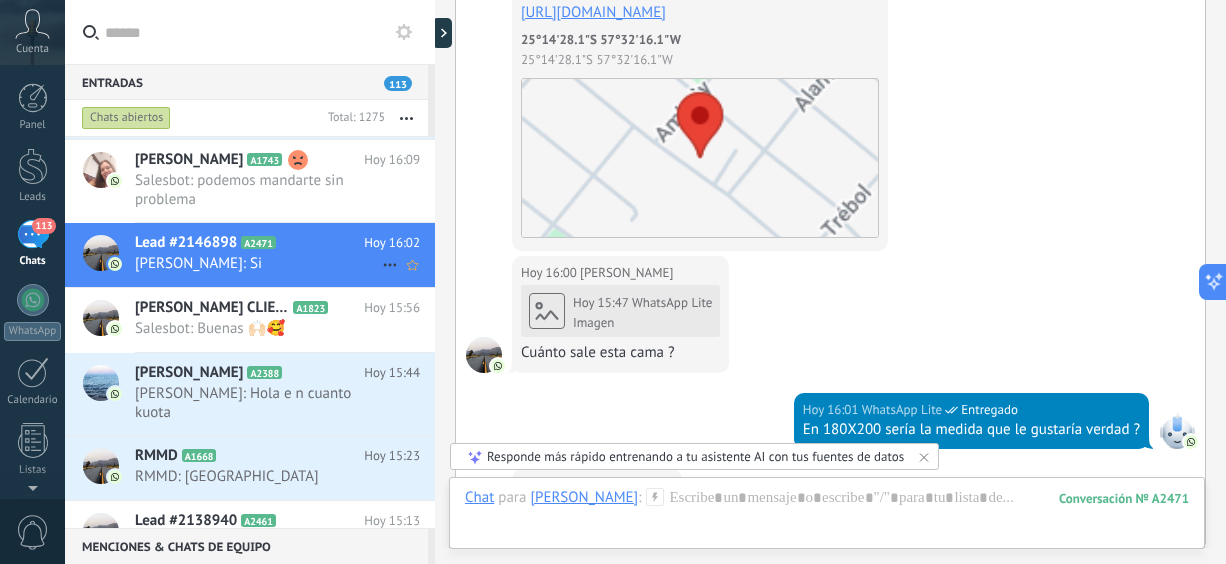 scroll, scrollTop: 1050, scrollLeft: 0, axis: vertical 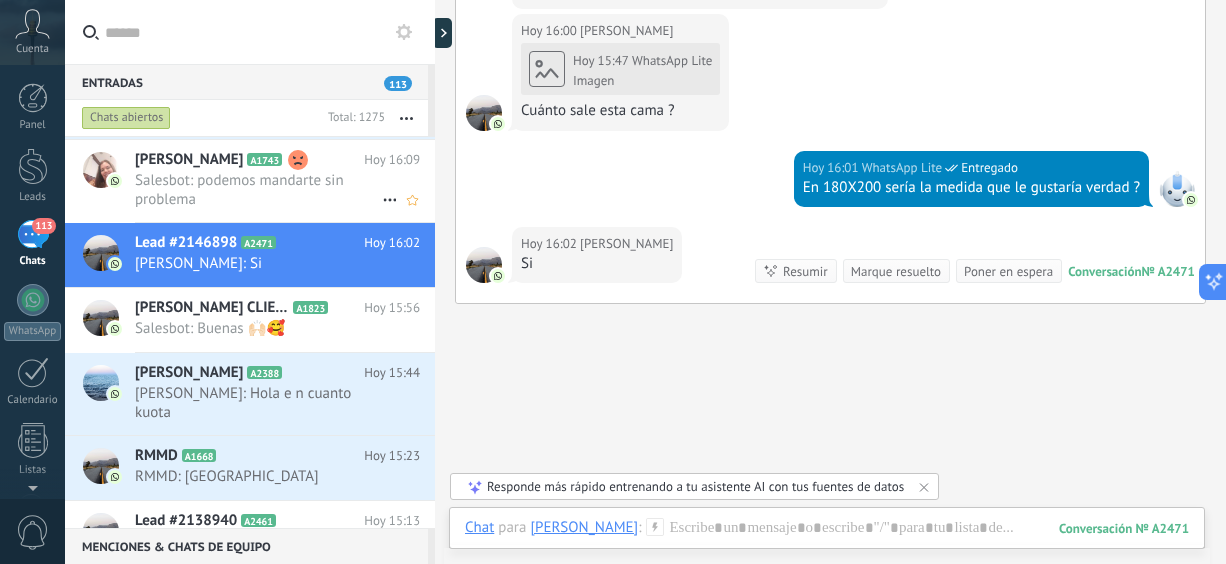 click on "Salesbot: podemos mandarte sin problema" at bounding box center (258, 190) 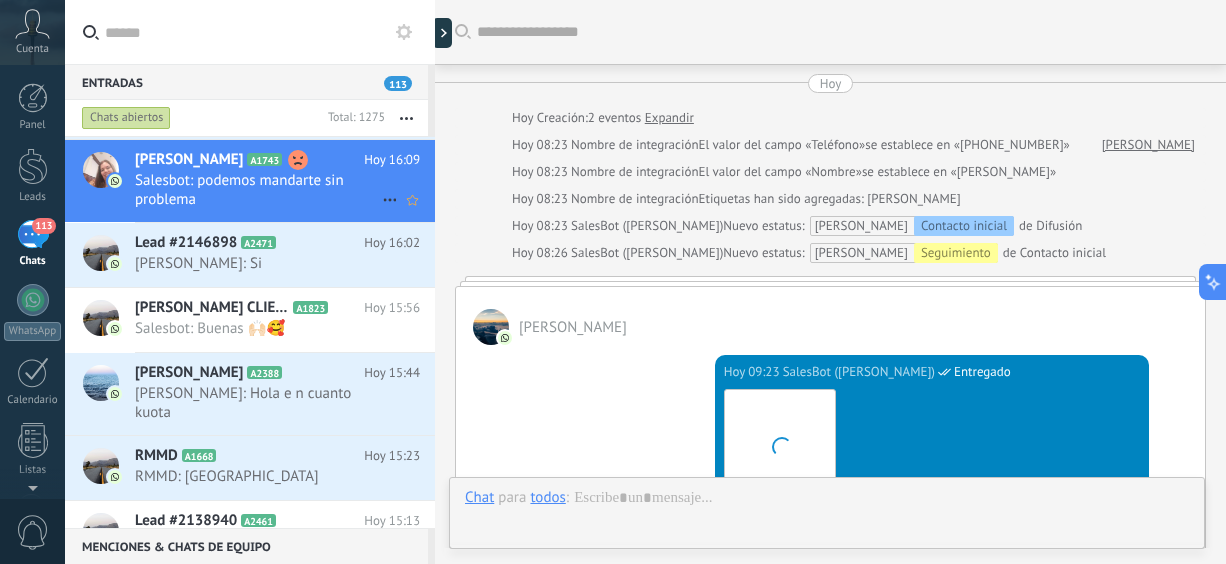 scroll, scrollTop: 1356, scrollLeft: 0, axis: vertical 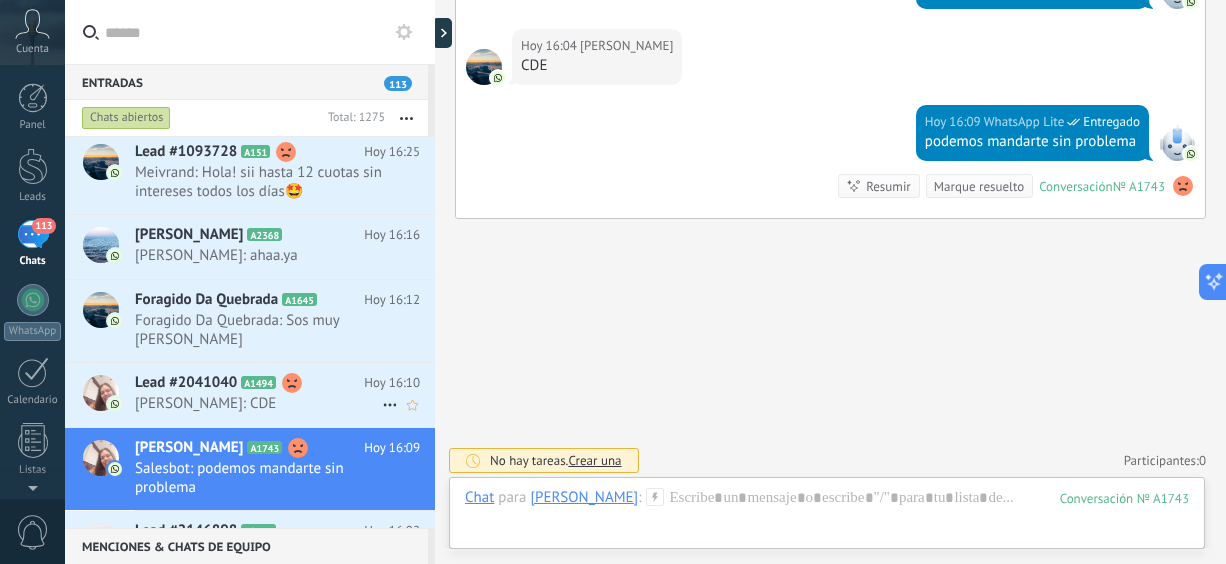 click on "[PERSON_NAME]: CDE" at bounding box center (258, 403) 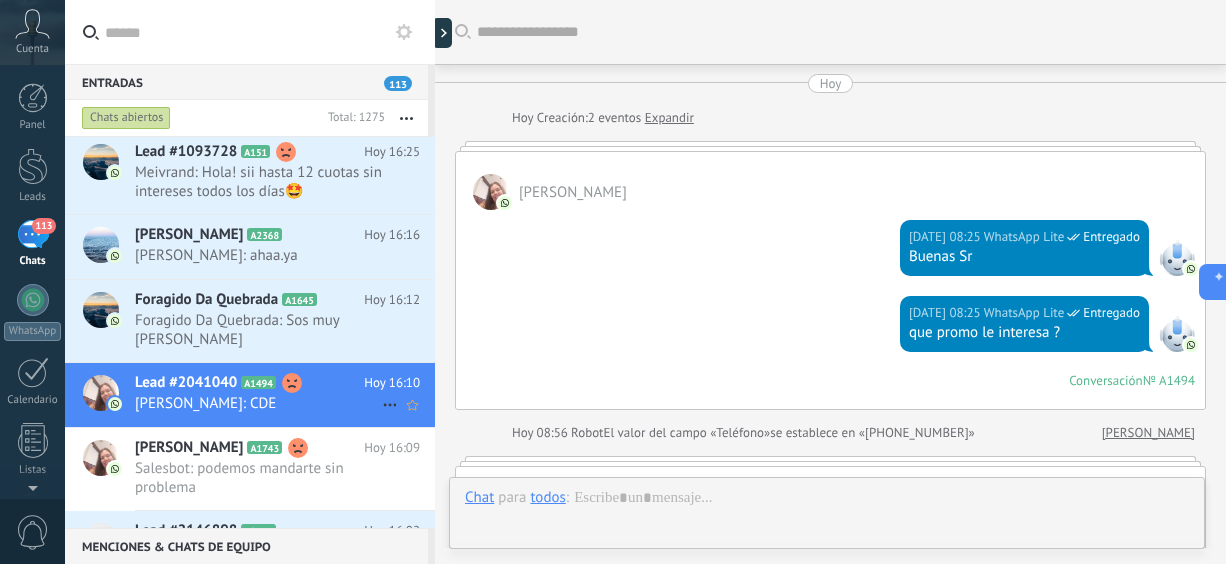 scroll, scrollTop: 1056, scrollLeft: 0, axis: vertical 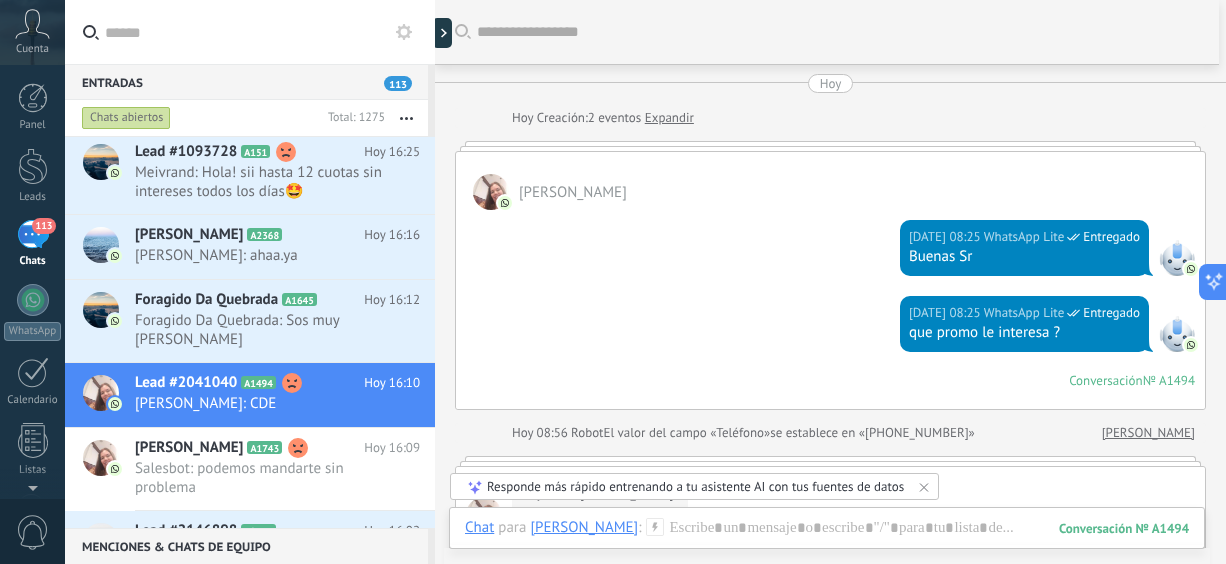 drag, startPoint x: 1217, startPoint y: 155, endPoint x: 1222, endPoint y: 41, distance: 114.1096 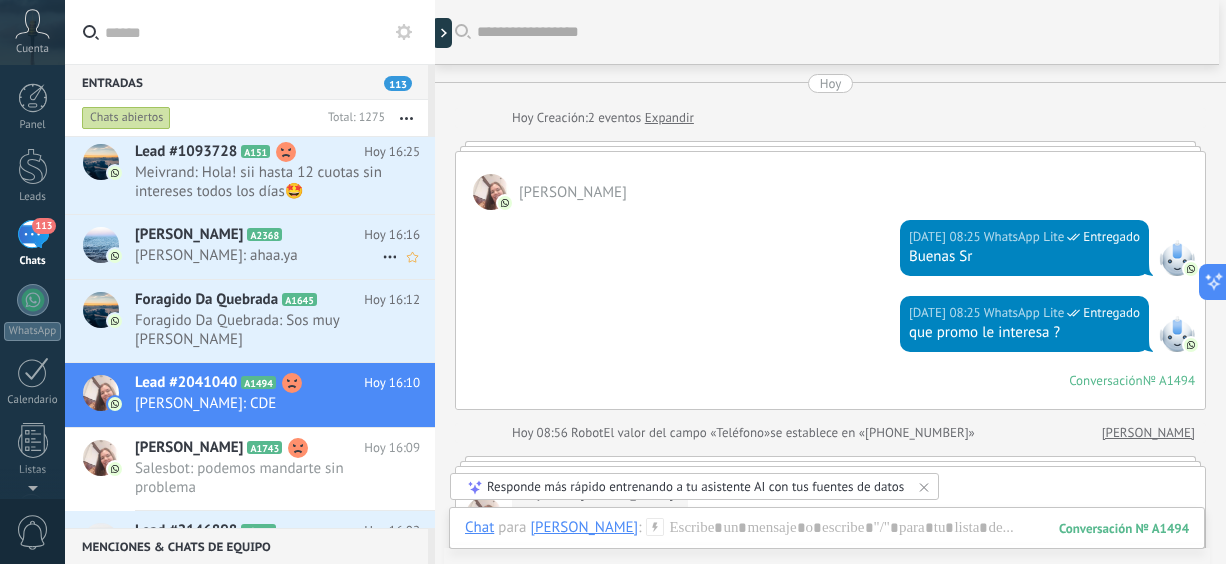 click on "[PERSON_NAME]: ahaa.ya" at bounding box center (258, 255) 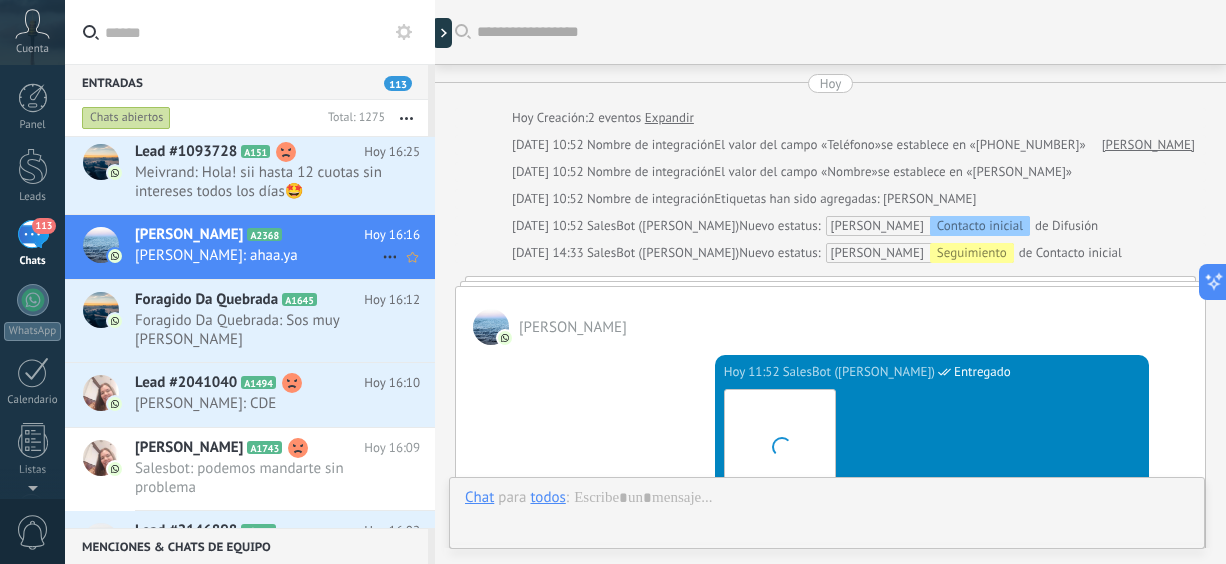 scroll, scrollTop: 806, scrollLeft: 0, axis: vertical 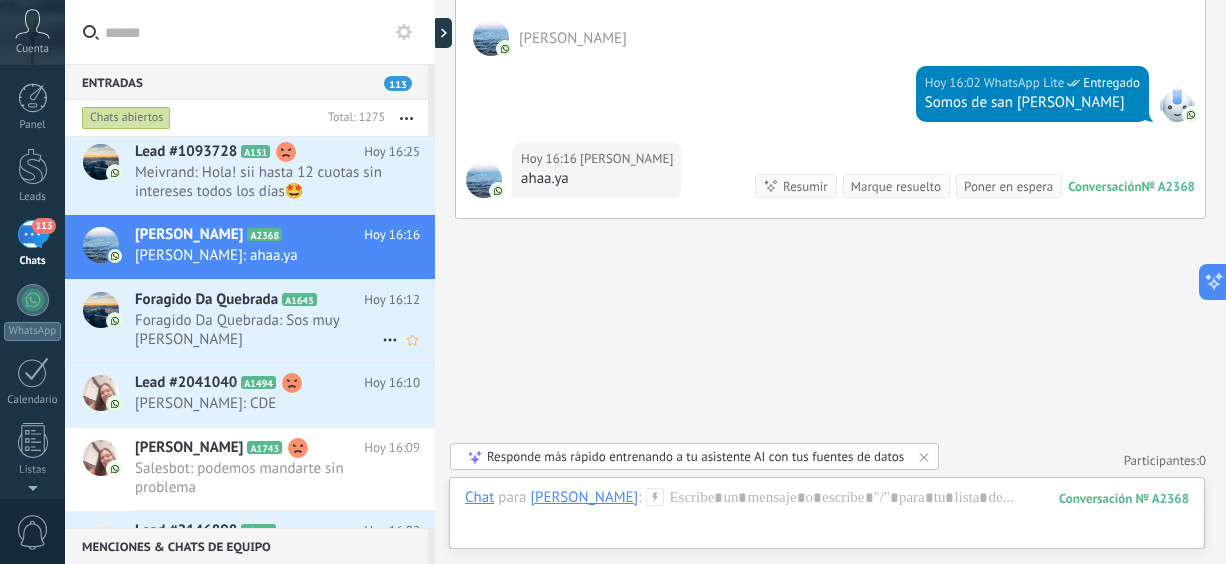 click on "Foragido Da Quebrada: Sos muy [PERSON_NAME]" at bounding box center [258, 330] 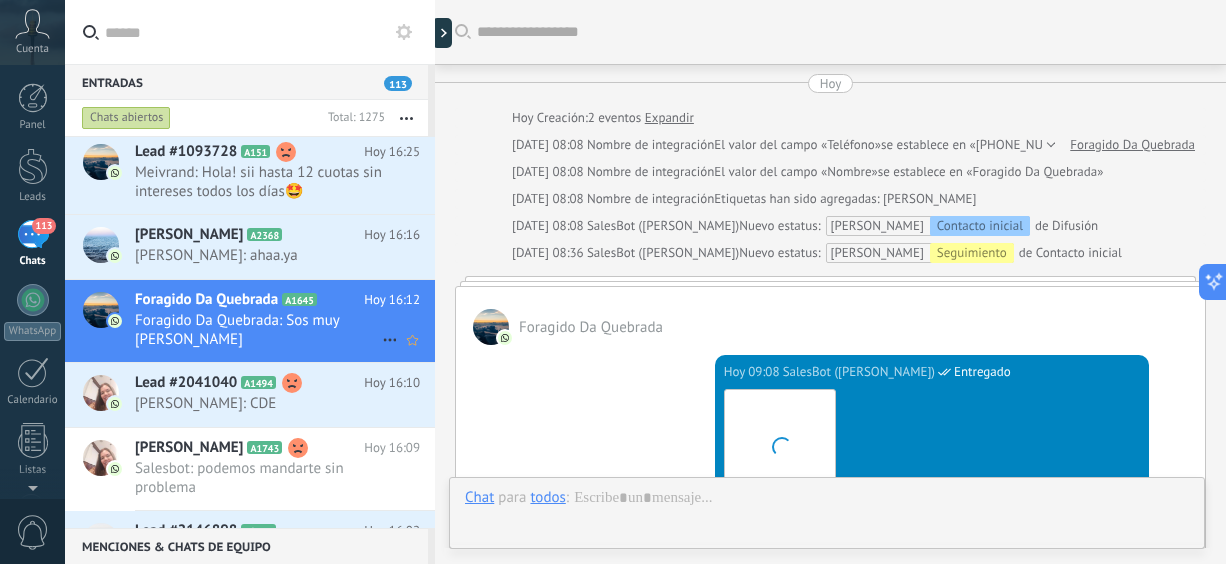 scroll, scrollTop: 1292, scrollLeft: 0, axis: vertical 